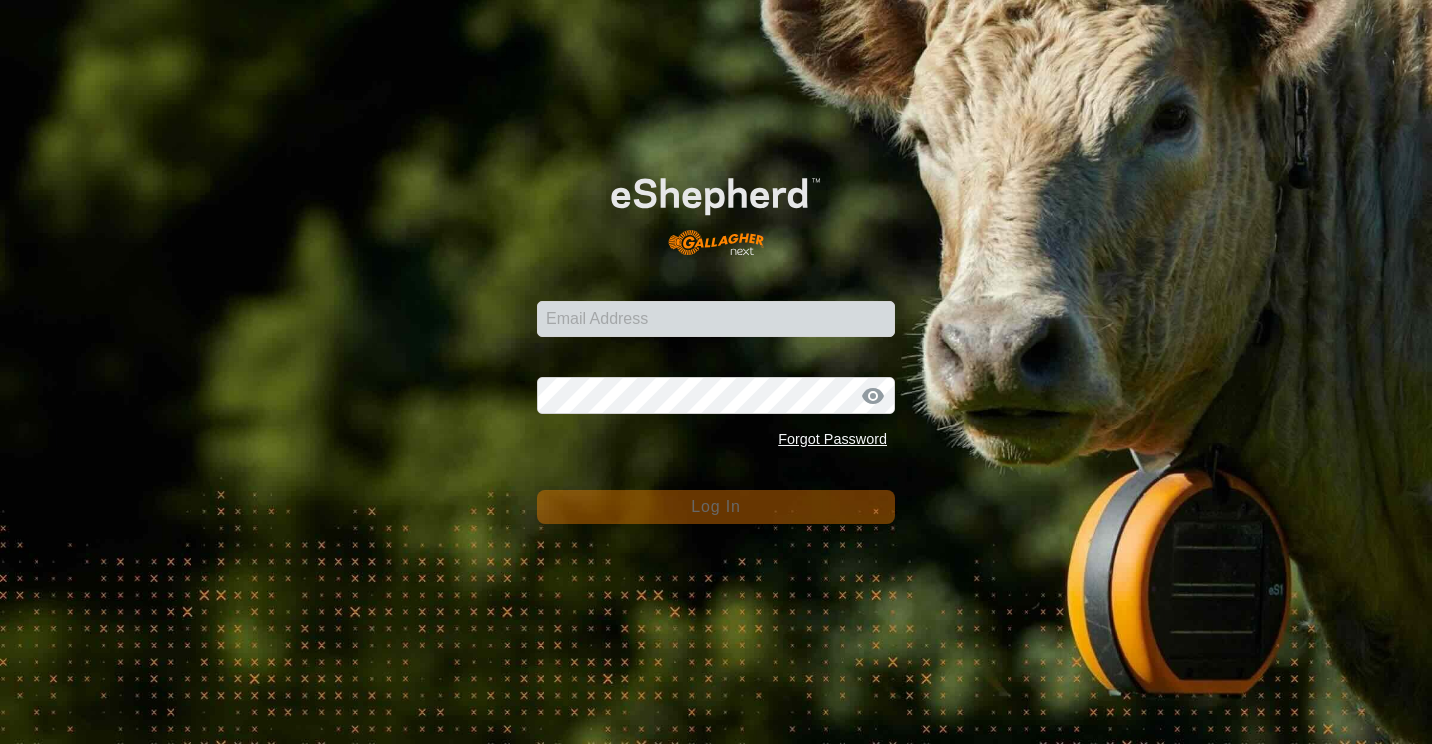scroll, scrollTop: 0, scrollLeft: 0, axis: both 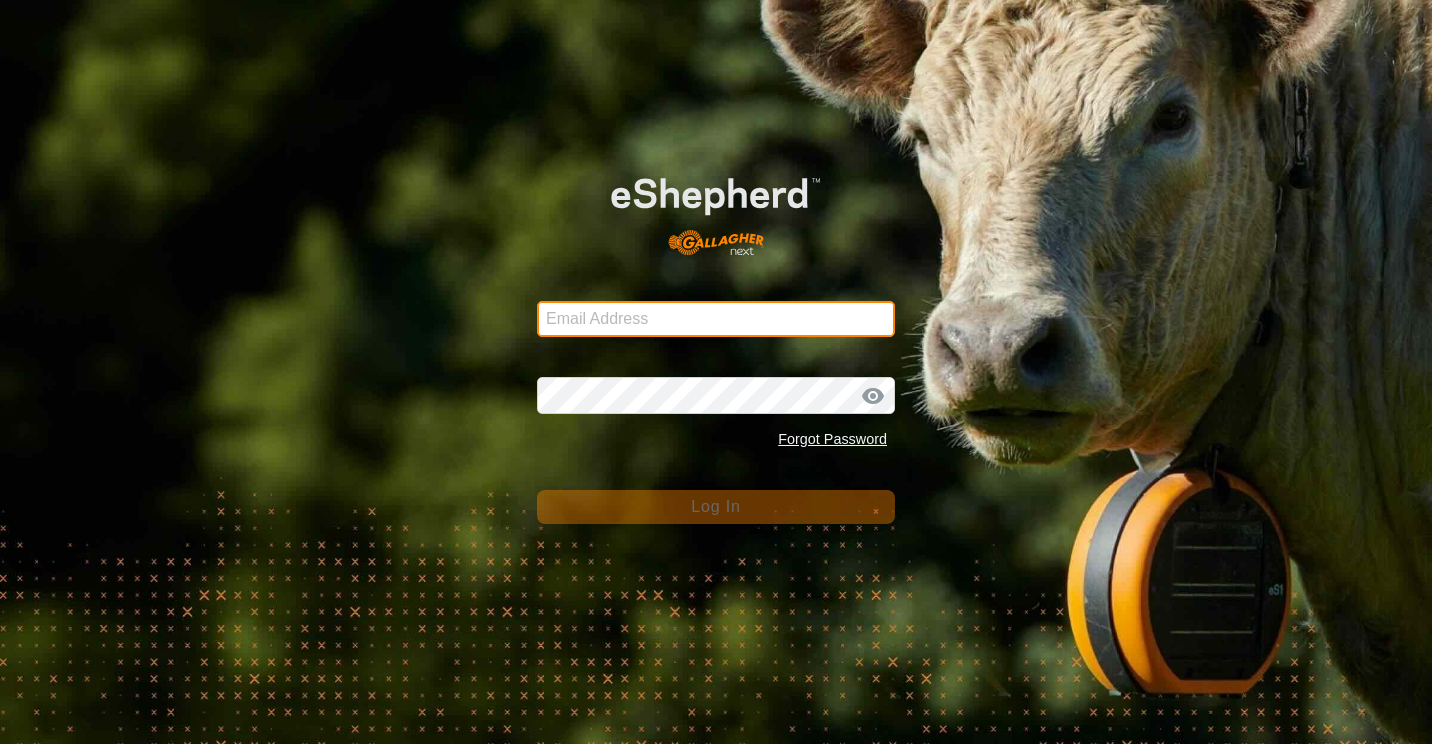 type on "[EMAIL]" 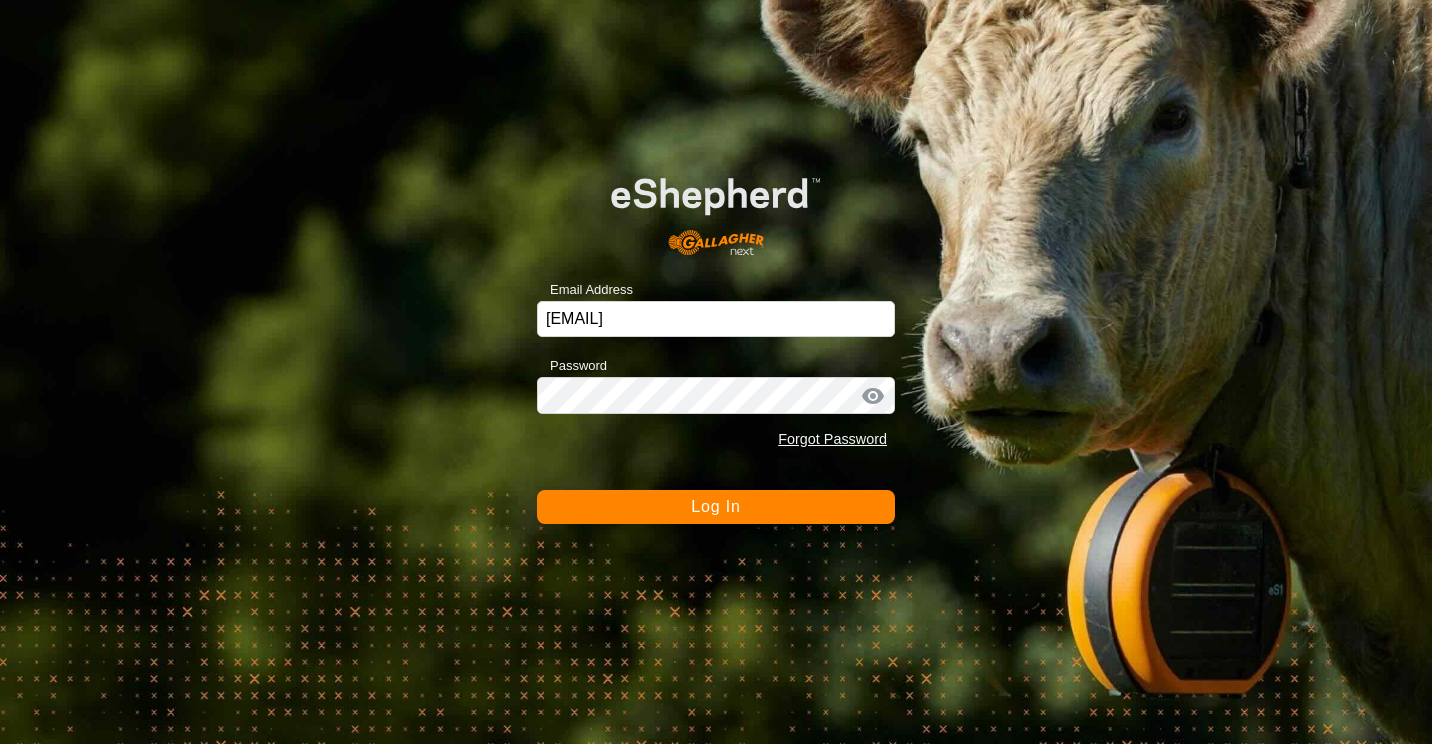 click on "Log In" 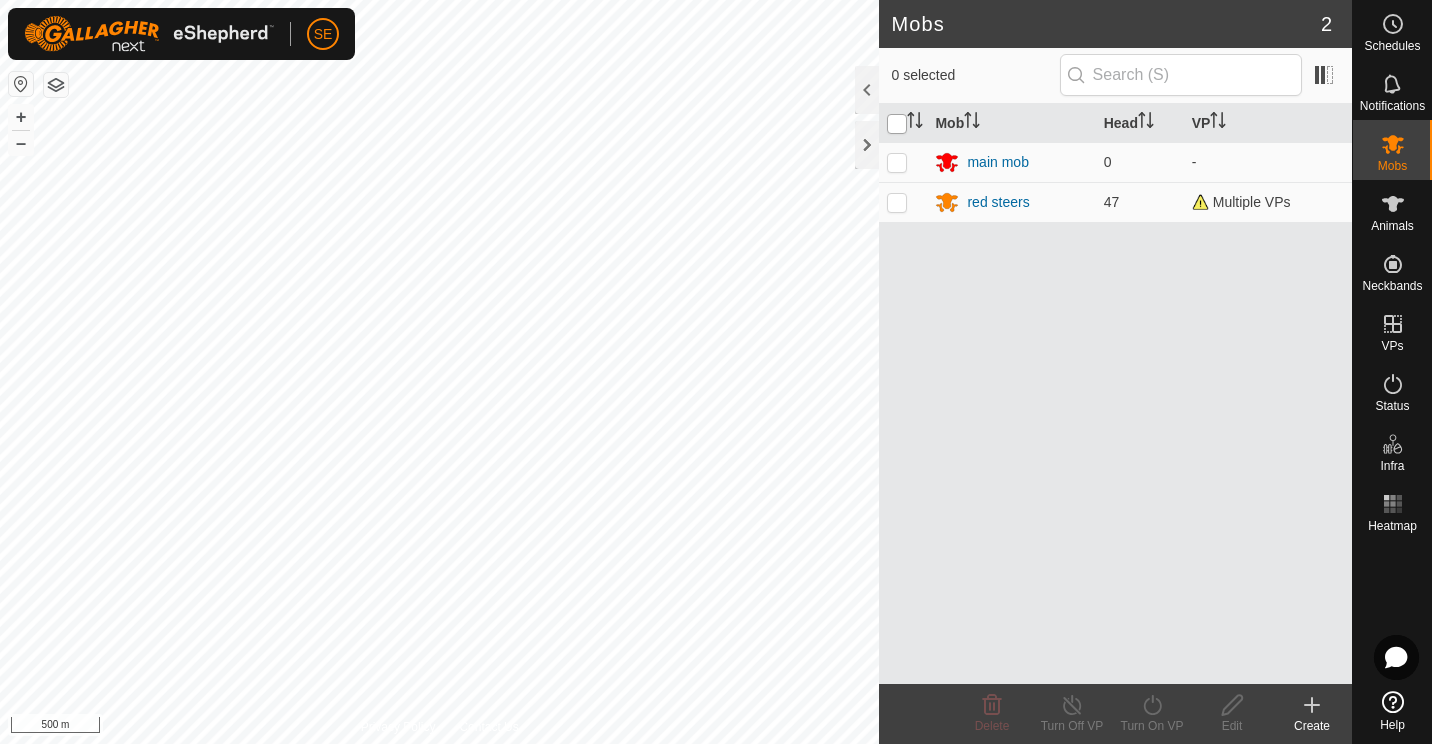 click at bounding box center [897, 124] 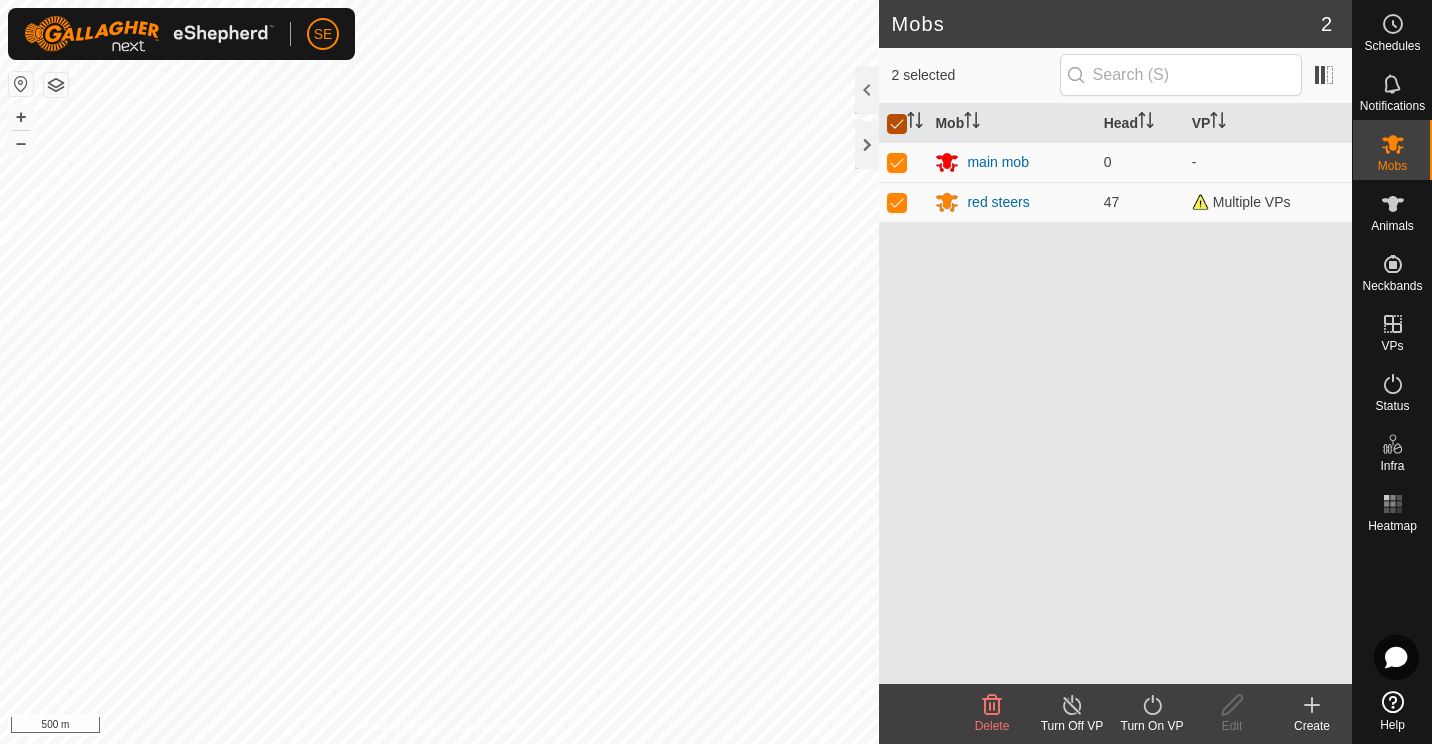 click at bounding box center (897, 124) 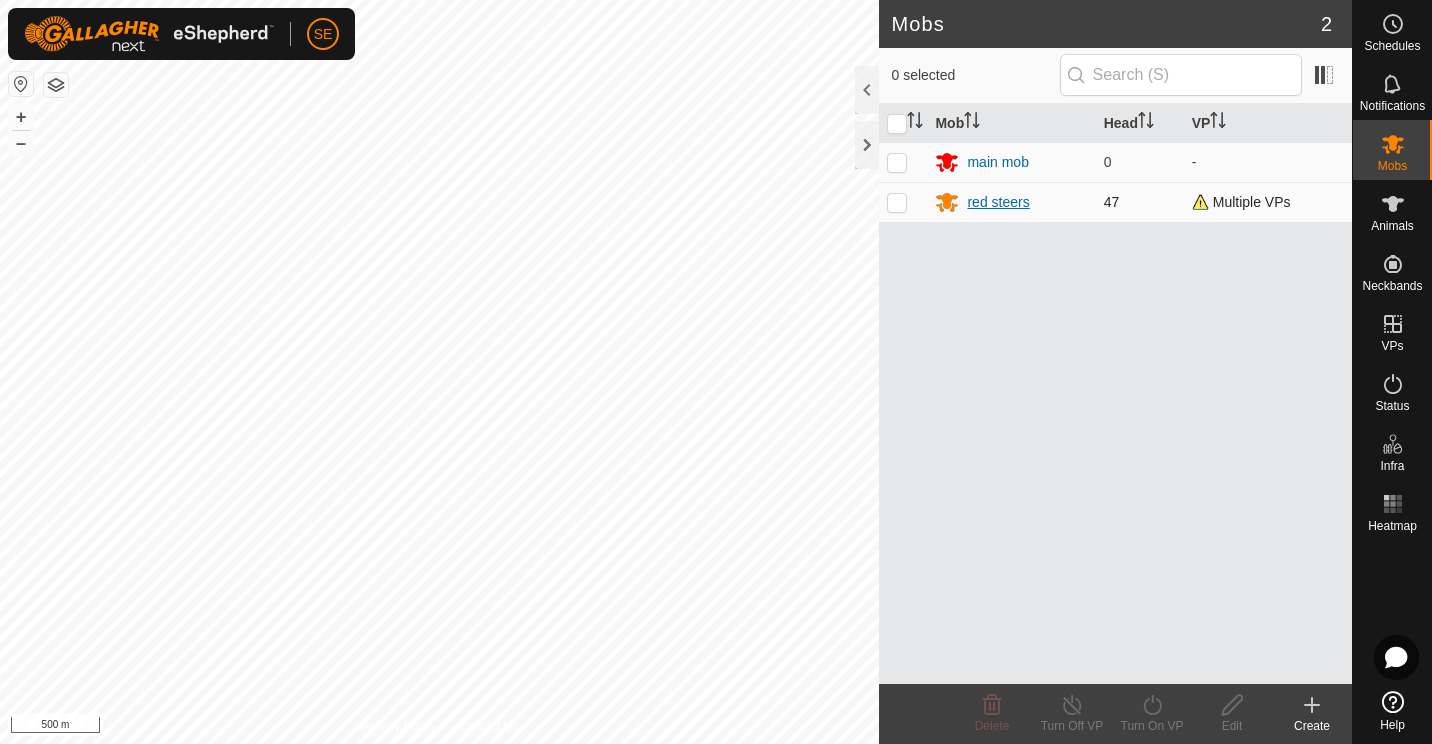 click on "red steers" at bounding box center (998, 202) 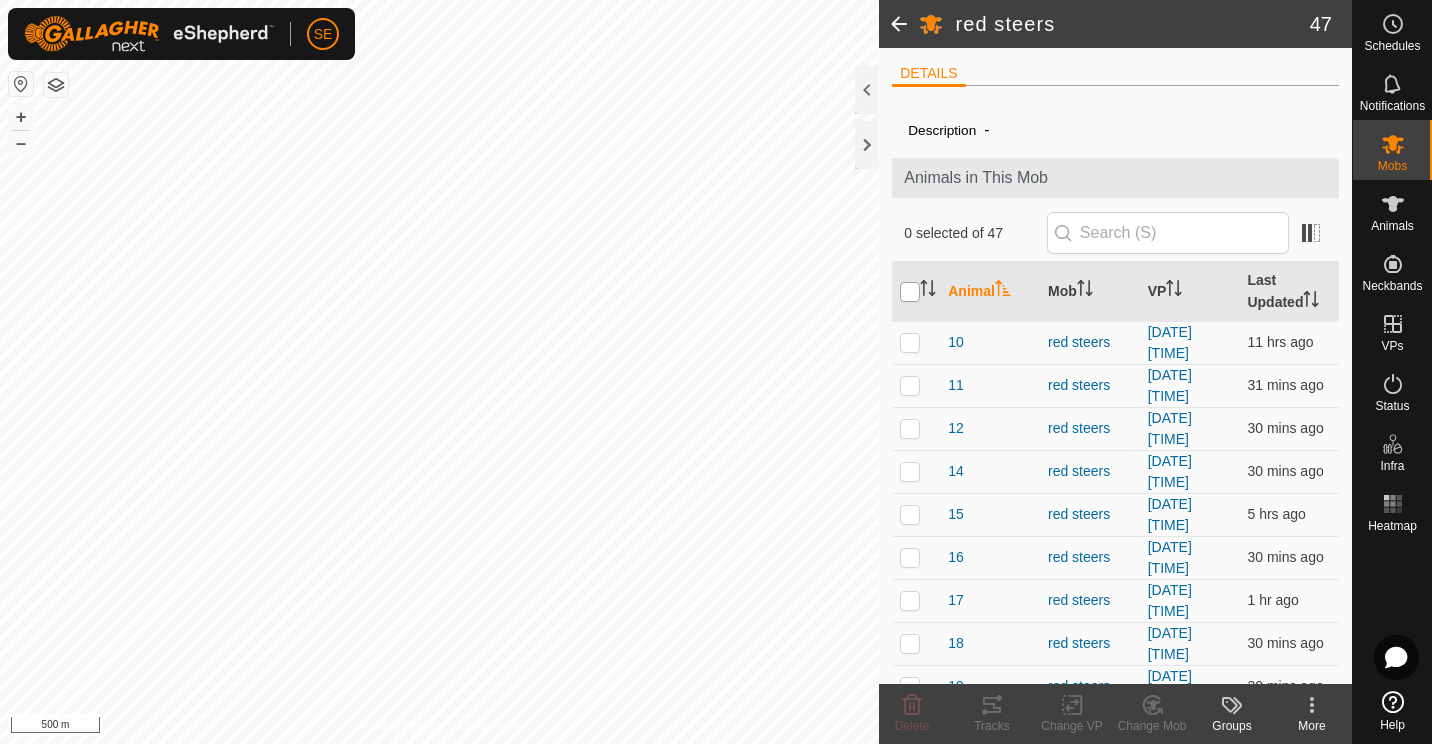 click at bounding box center (910, 292) 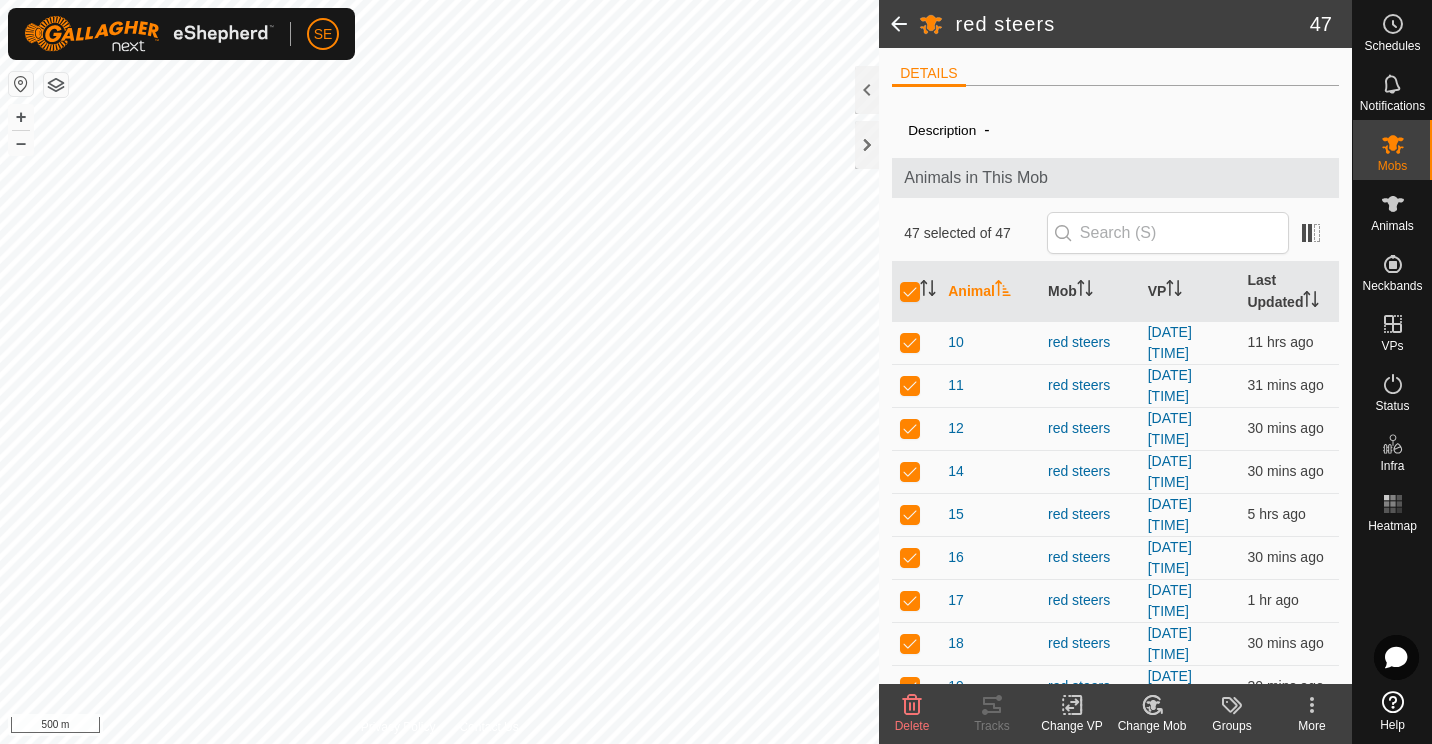click 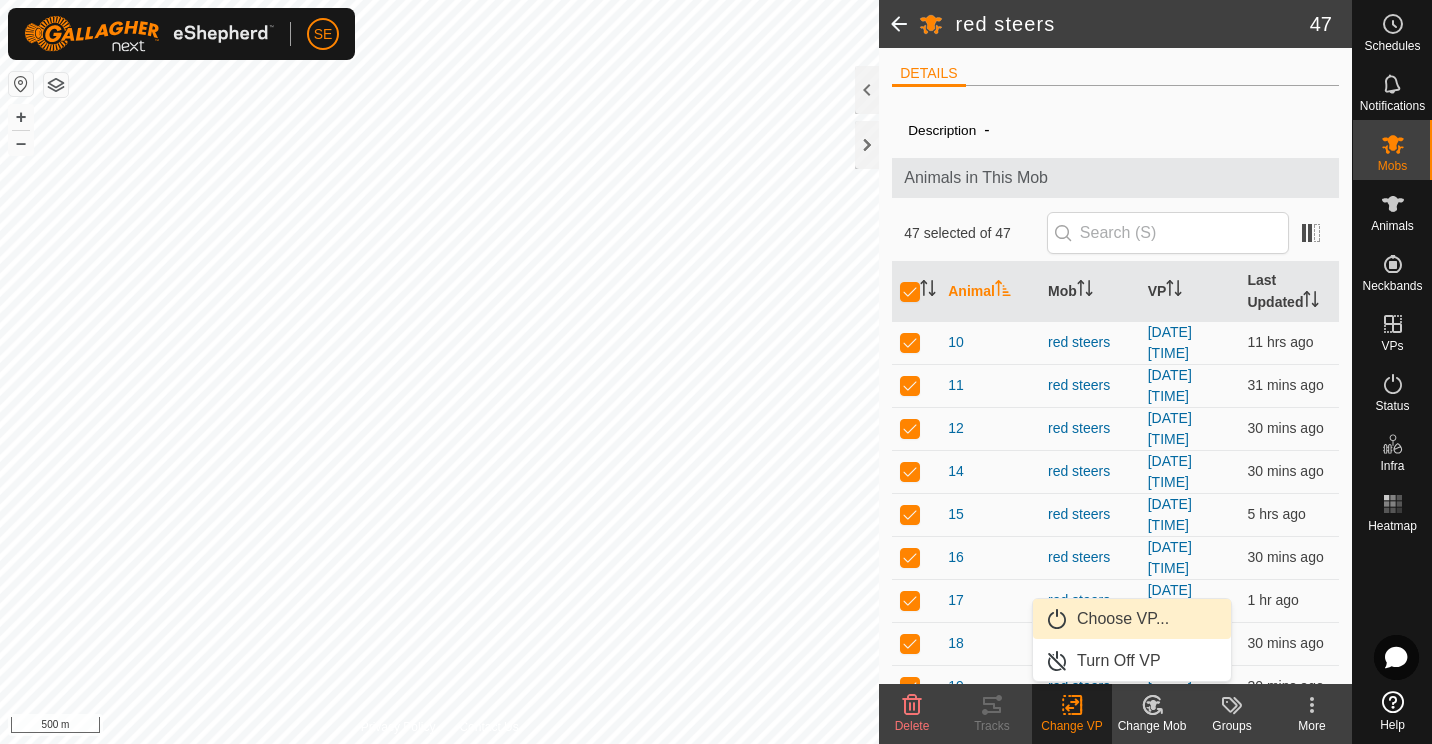 click on "Choose VP..." at bounding box center (1132, 619) 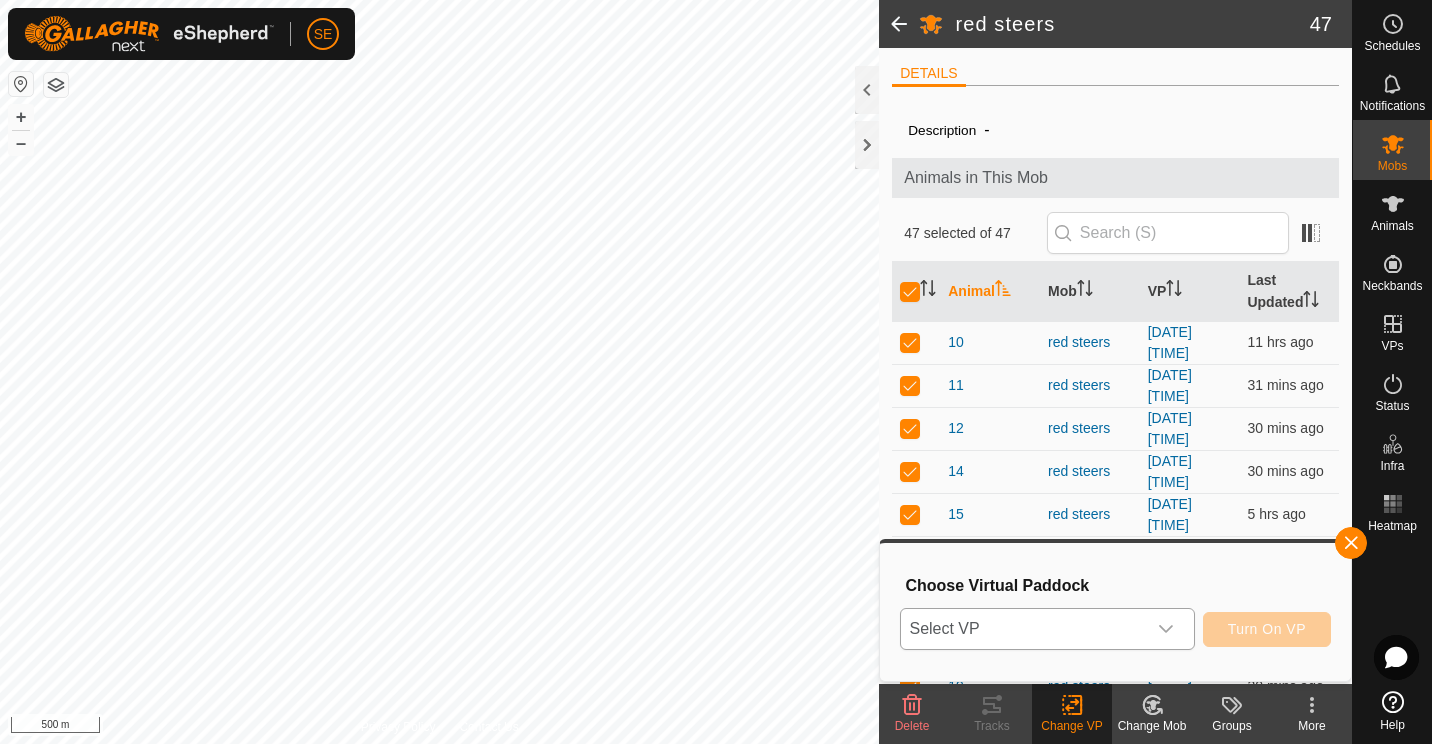 click 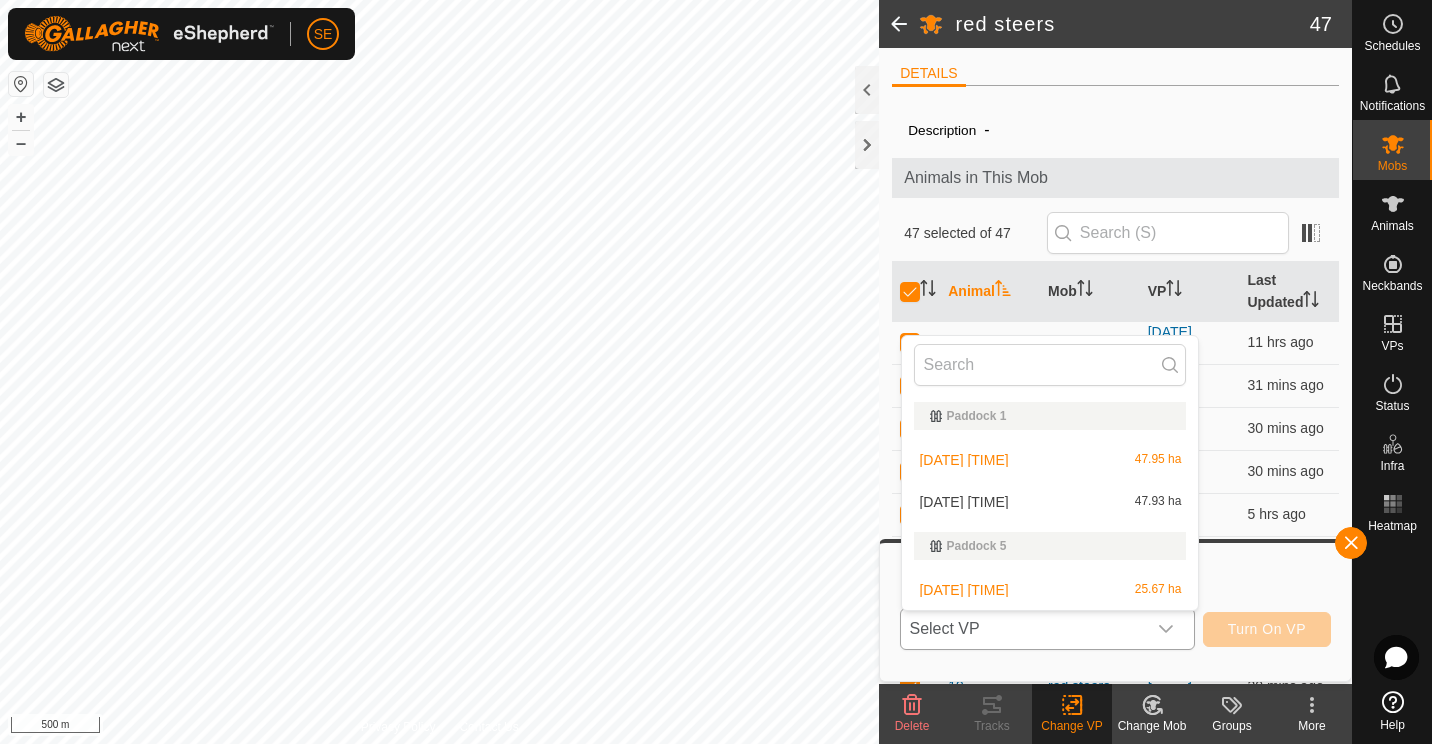 click on "[DATE] [TIME] [COORDINATES] ha" at bounding box center [1050, 502] 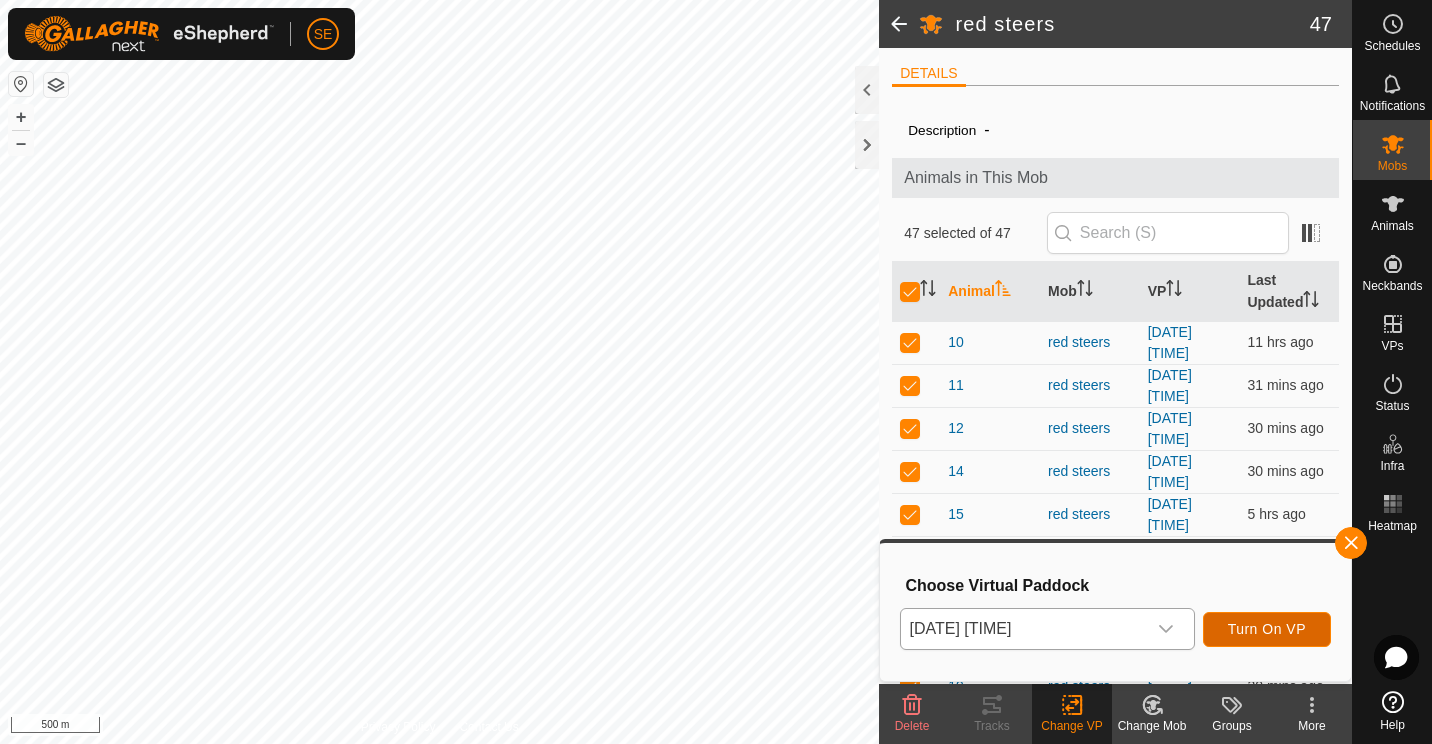 click on "Turn On VP" at bounding box center [1267, 629] 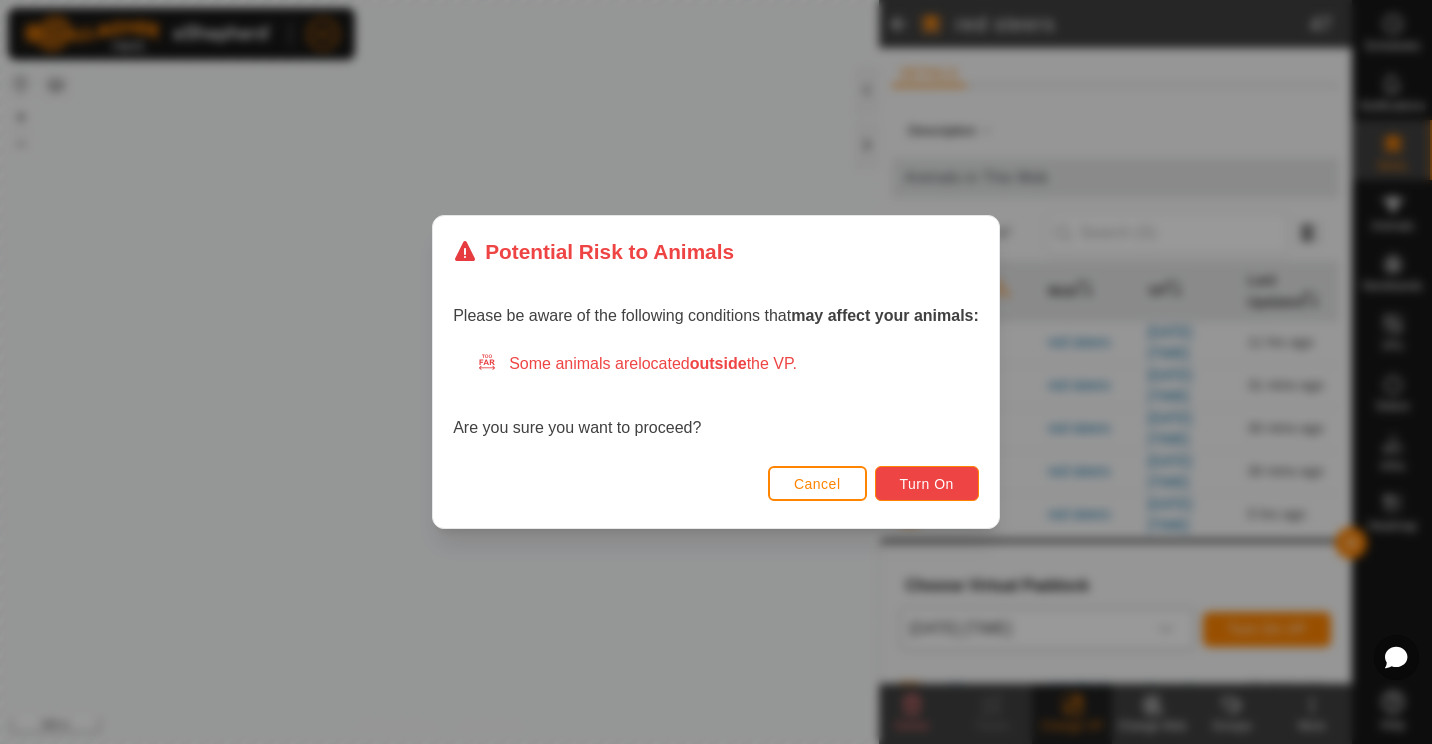 click on "Turn On" at bounding box center (927, 484) 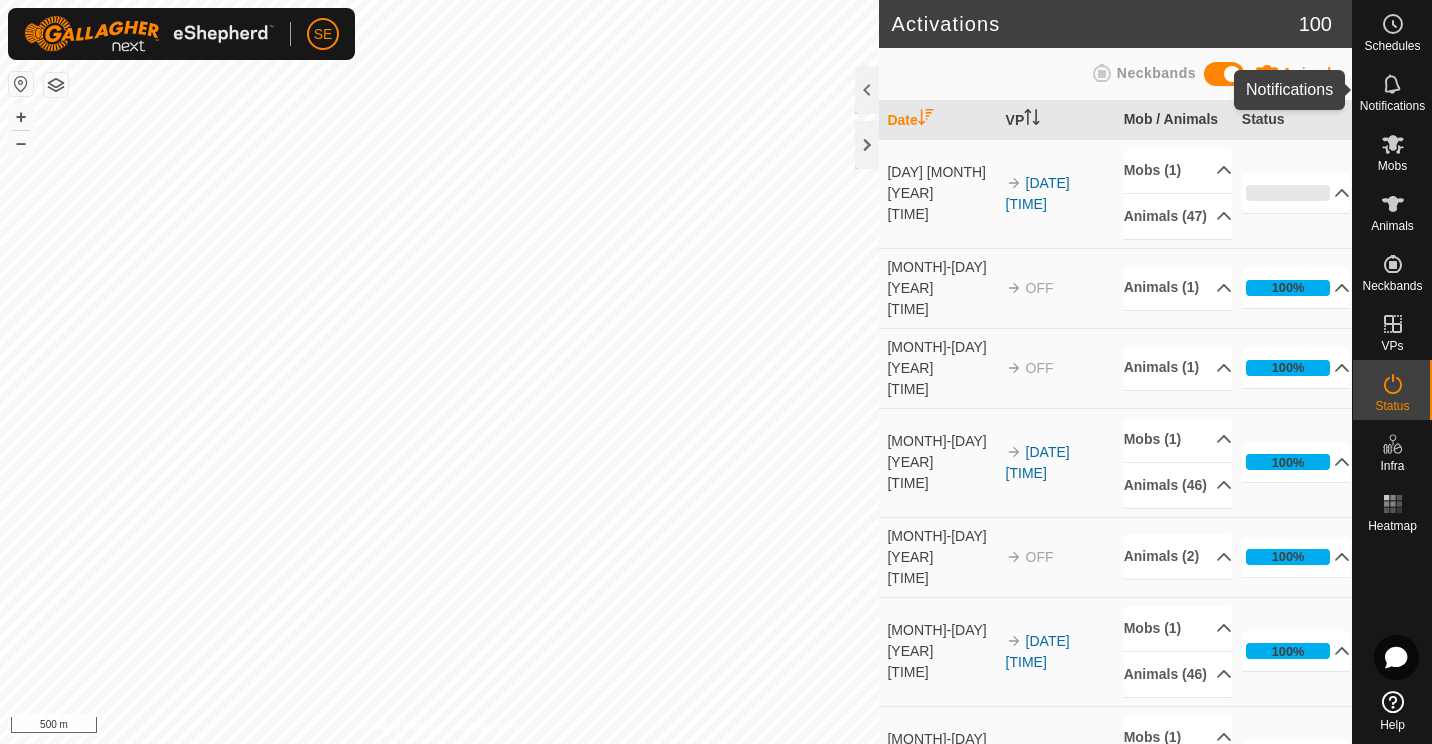 click 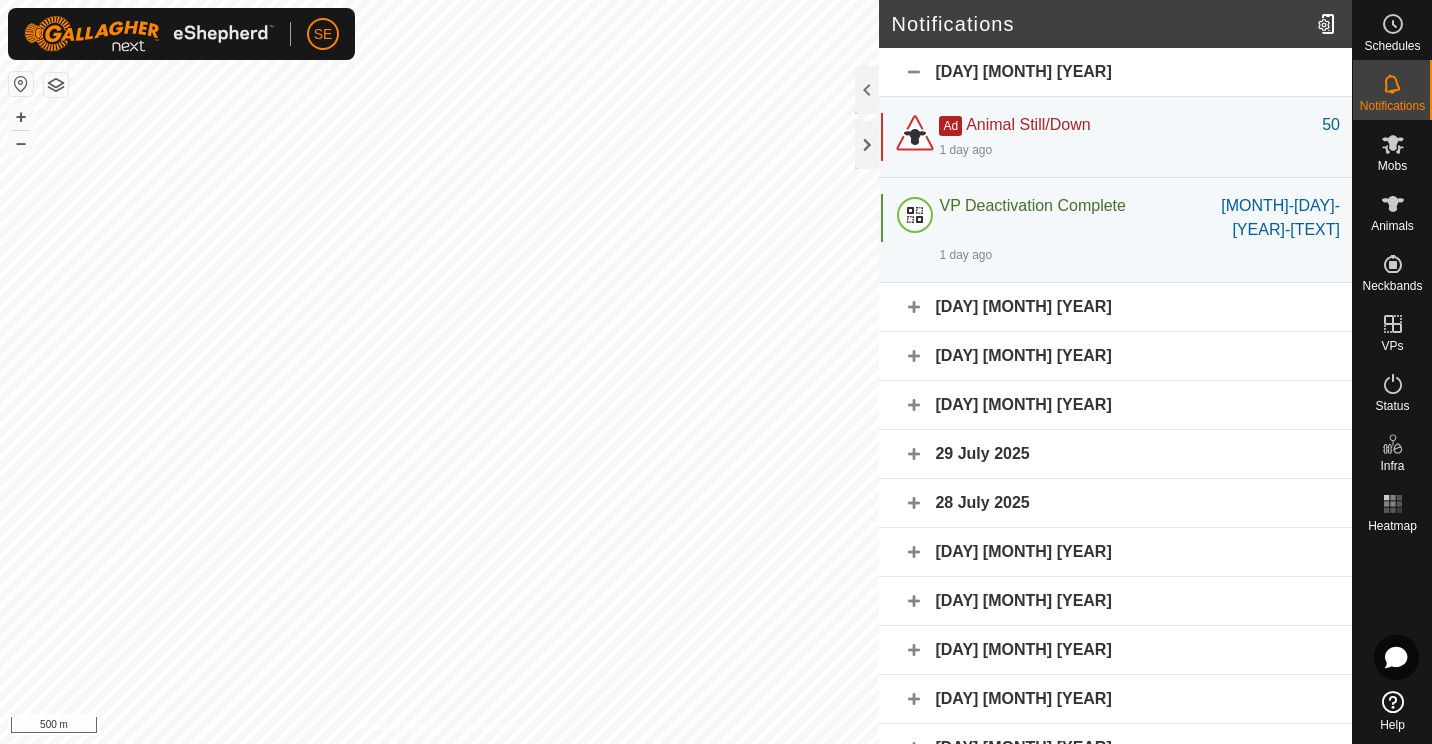 click 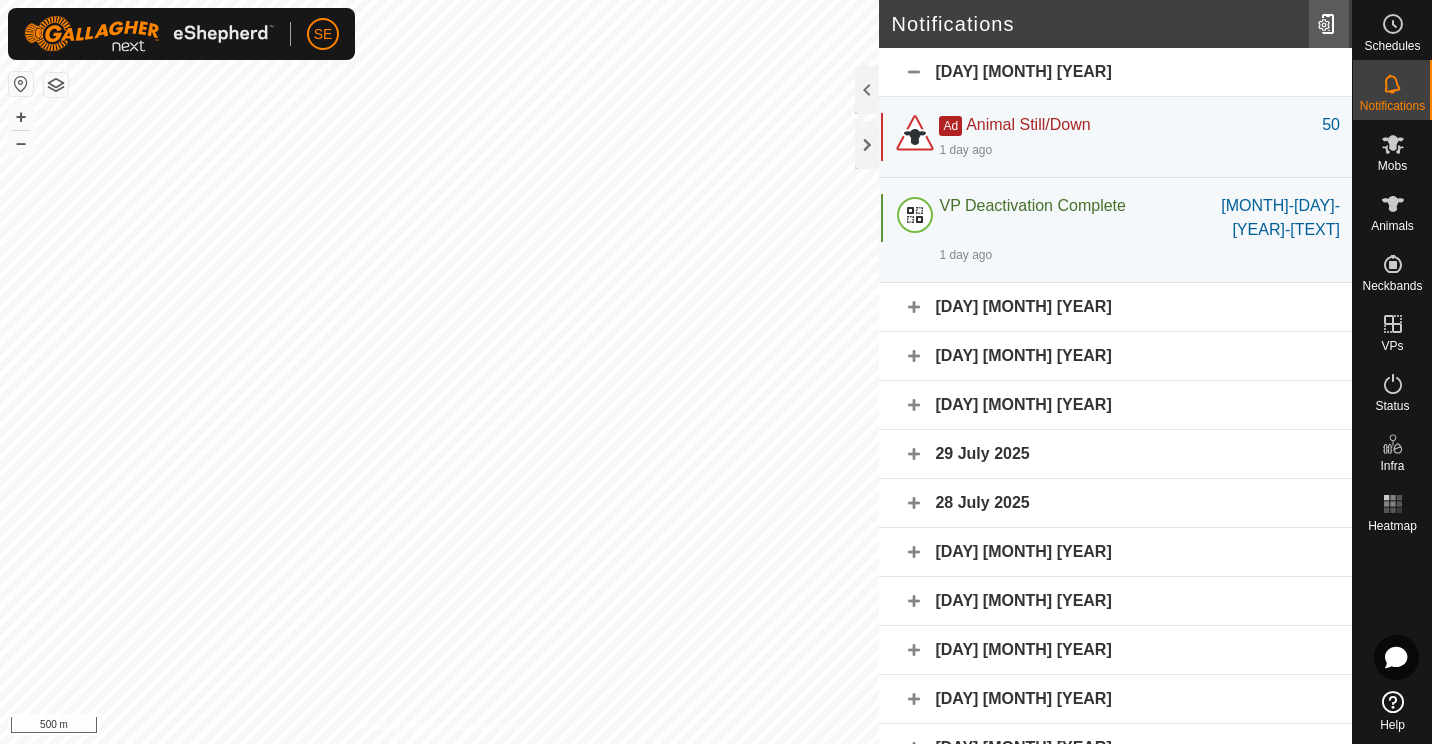 click 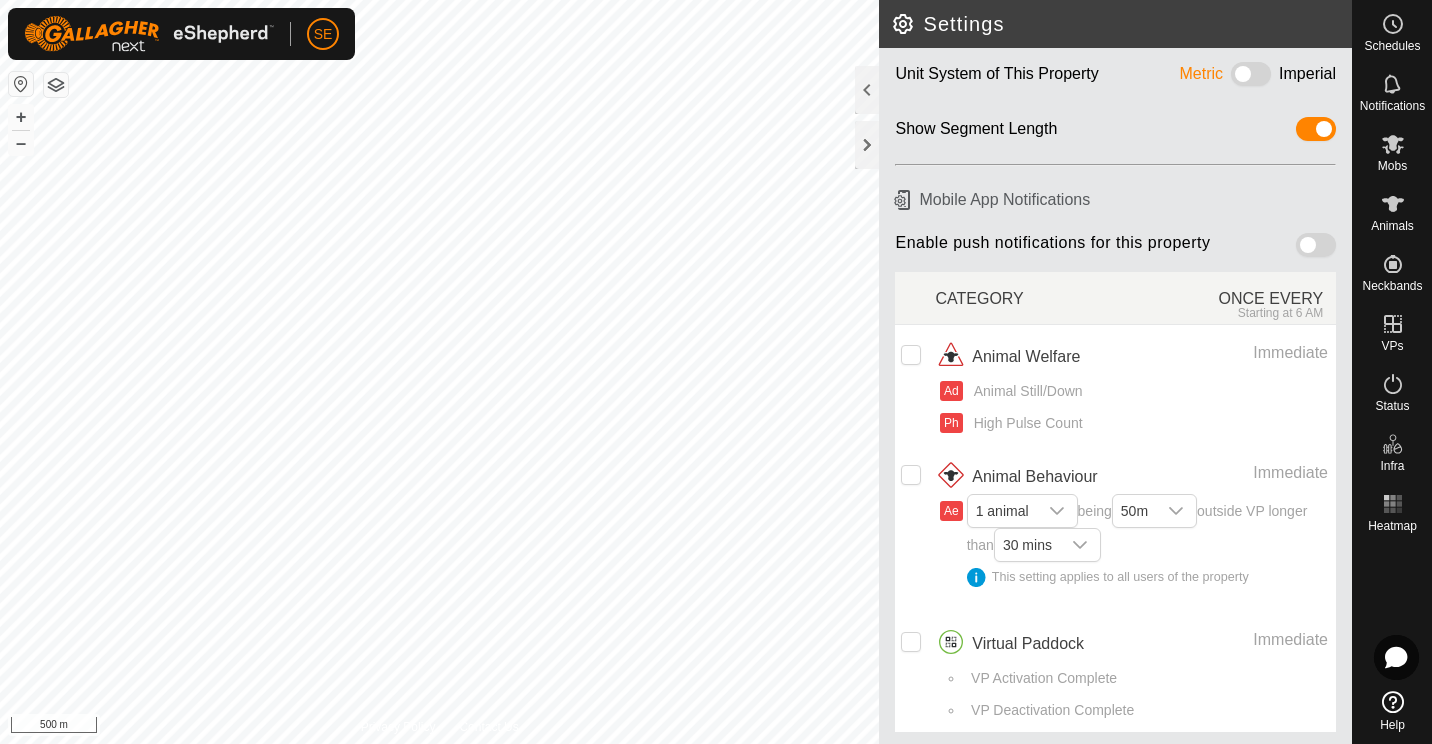 scroll, scrollTop: 94, scrollLeft: 0, axis: vertical 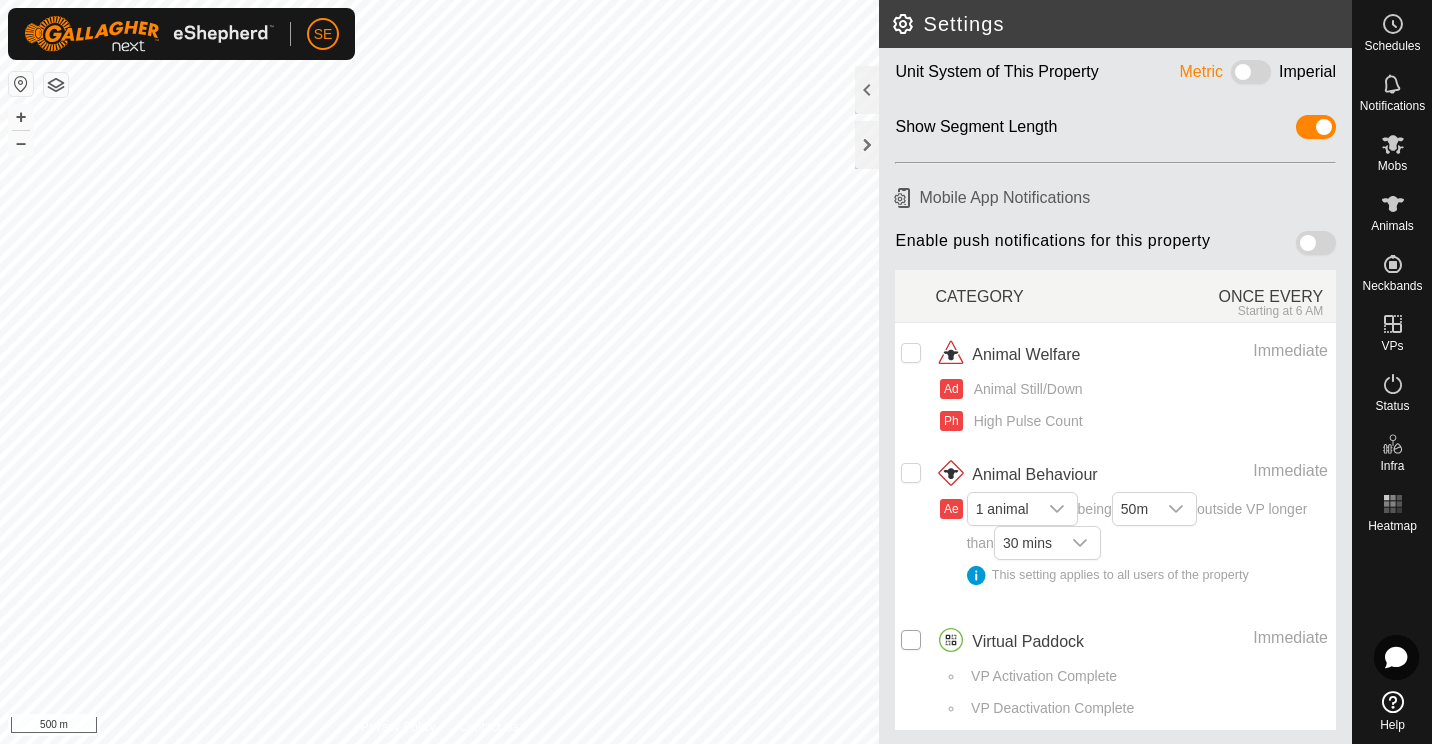 click at bounding box center [911, 640] 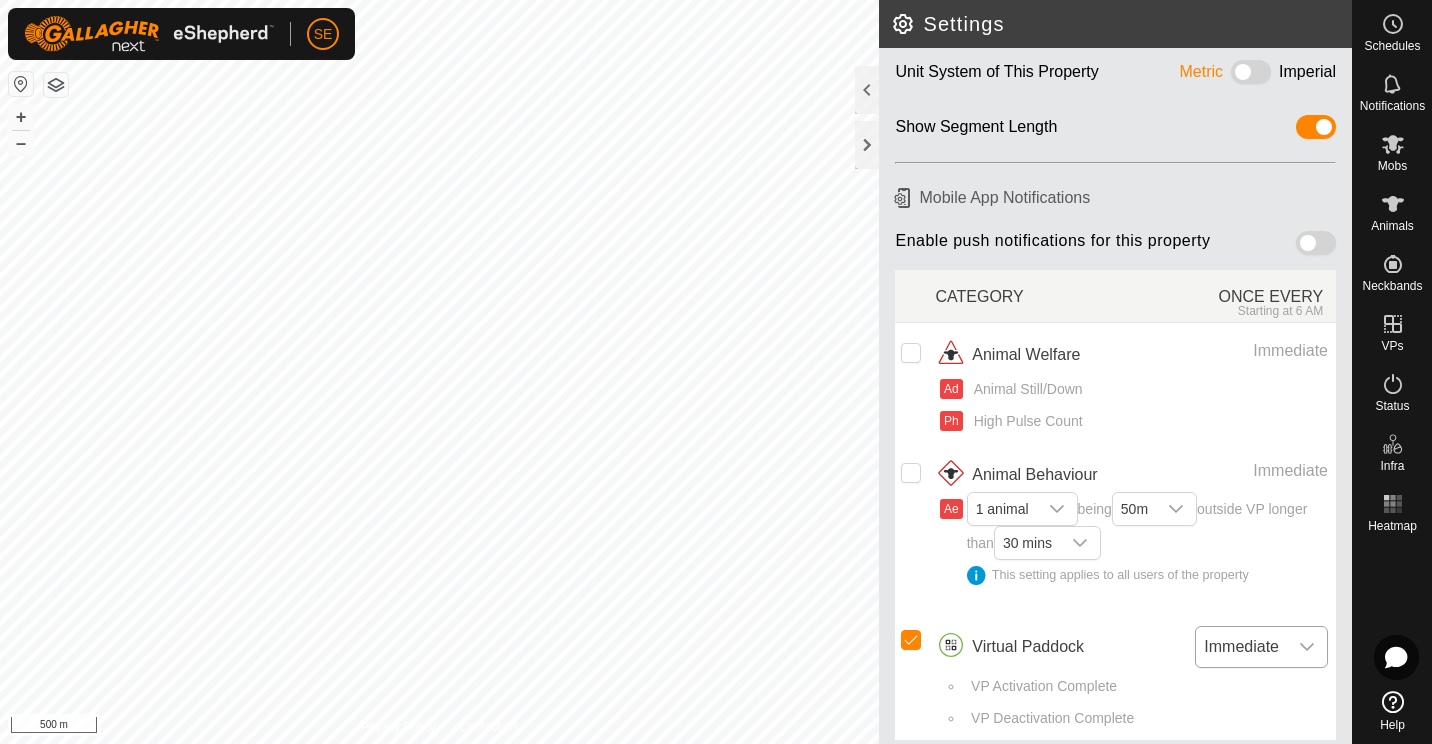 click 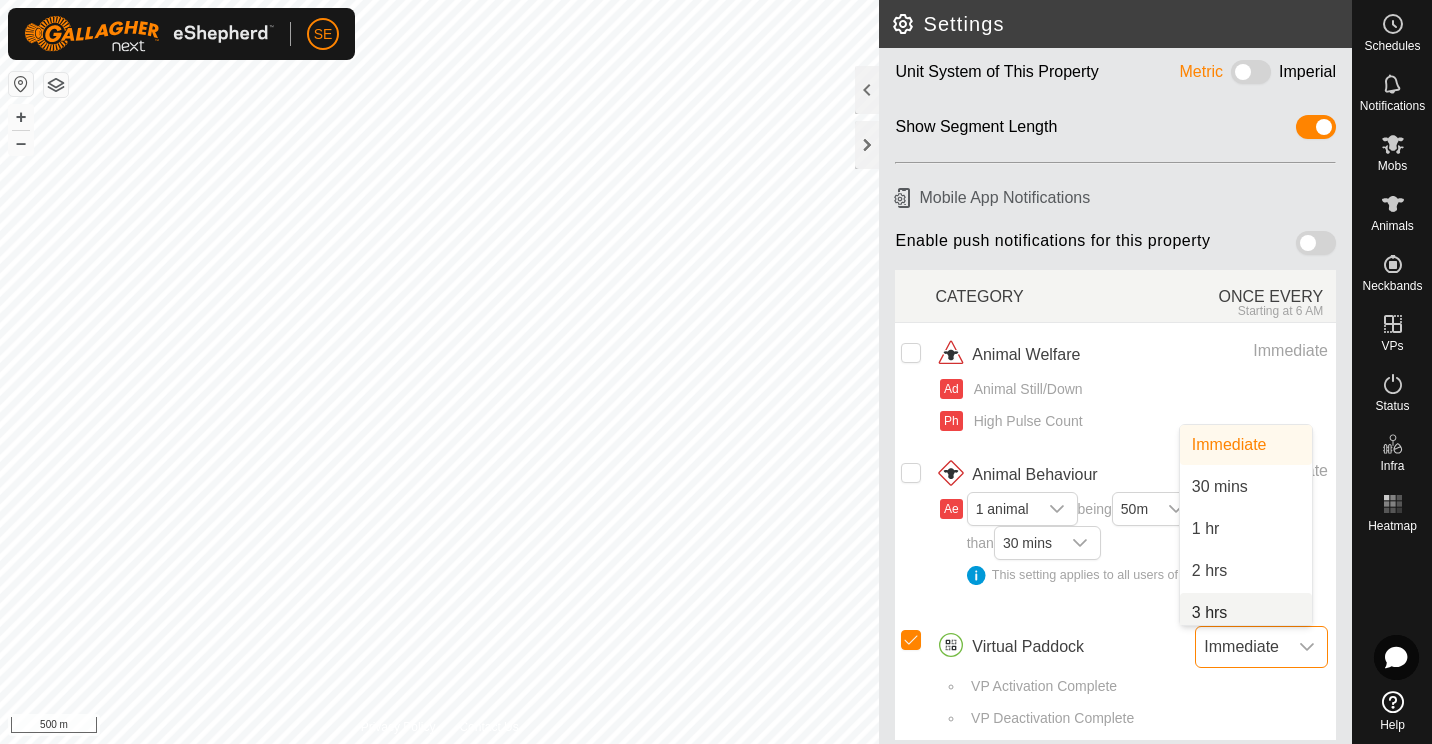 scroll, scrollTop: 8, scrollLeft: 0, axis: vertical 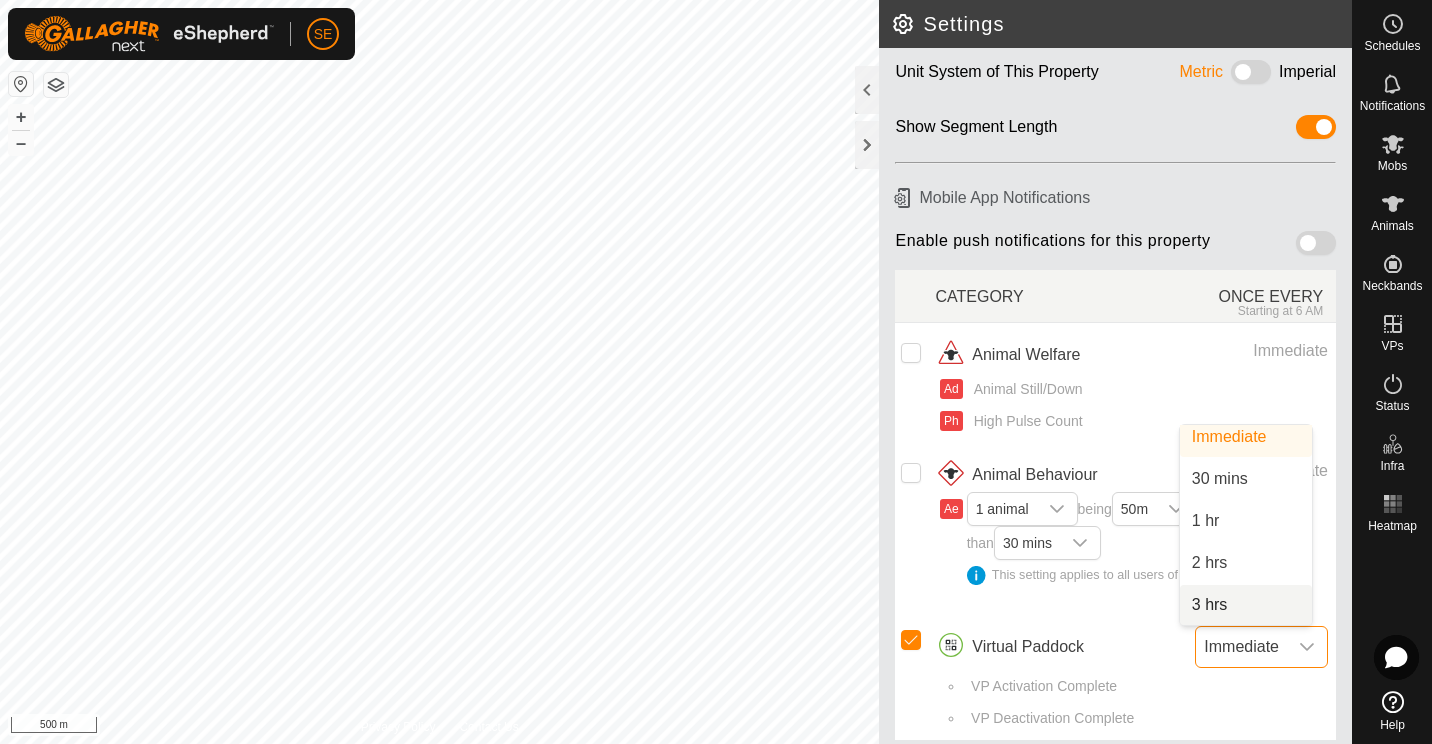 click on "Immediate" at bounding box center [1241, 647] 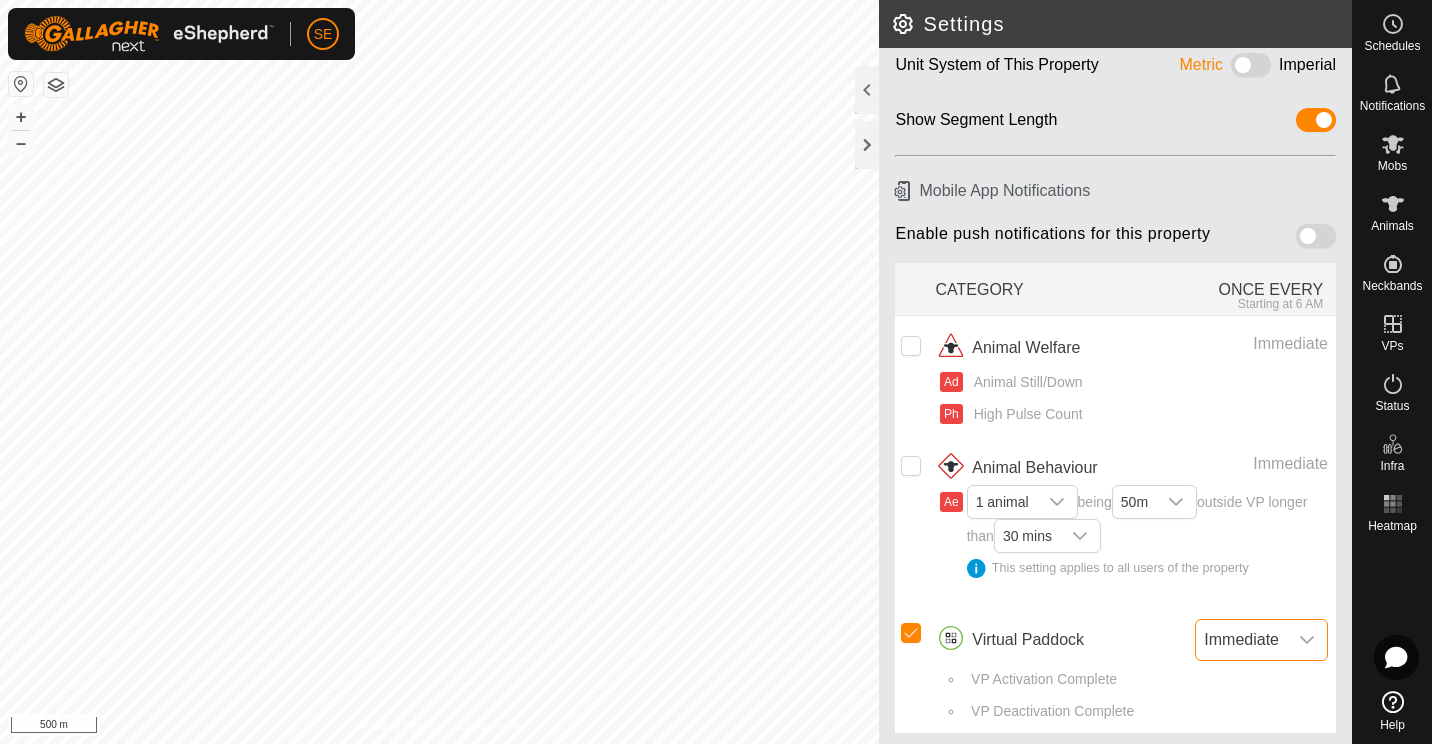 scroll, scrollTop: 104, scrollLeft: 0, axis: vertical 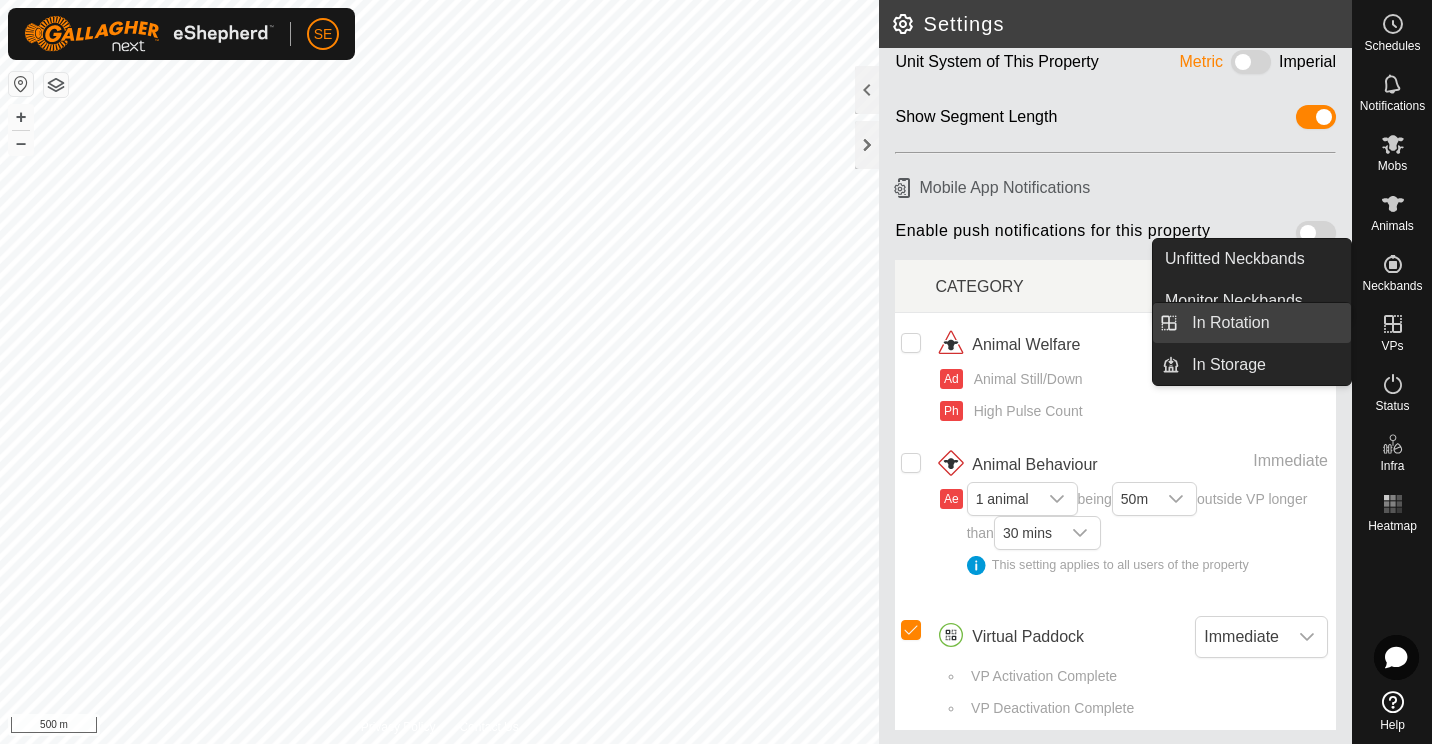 click on "In Rotation" at bounding box center (1265, 323) 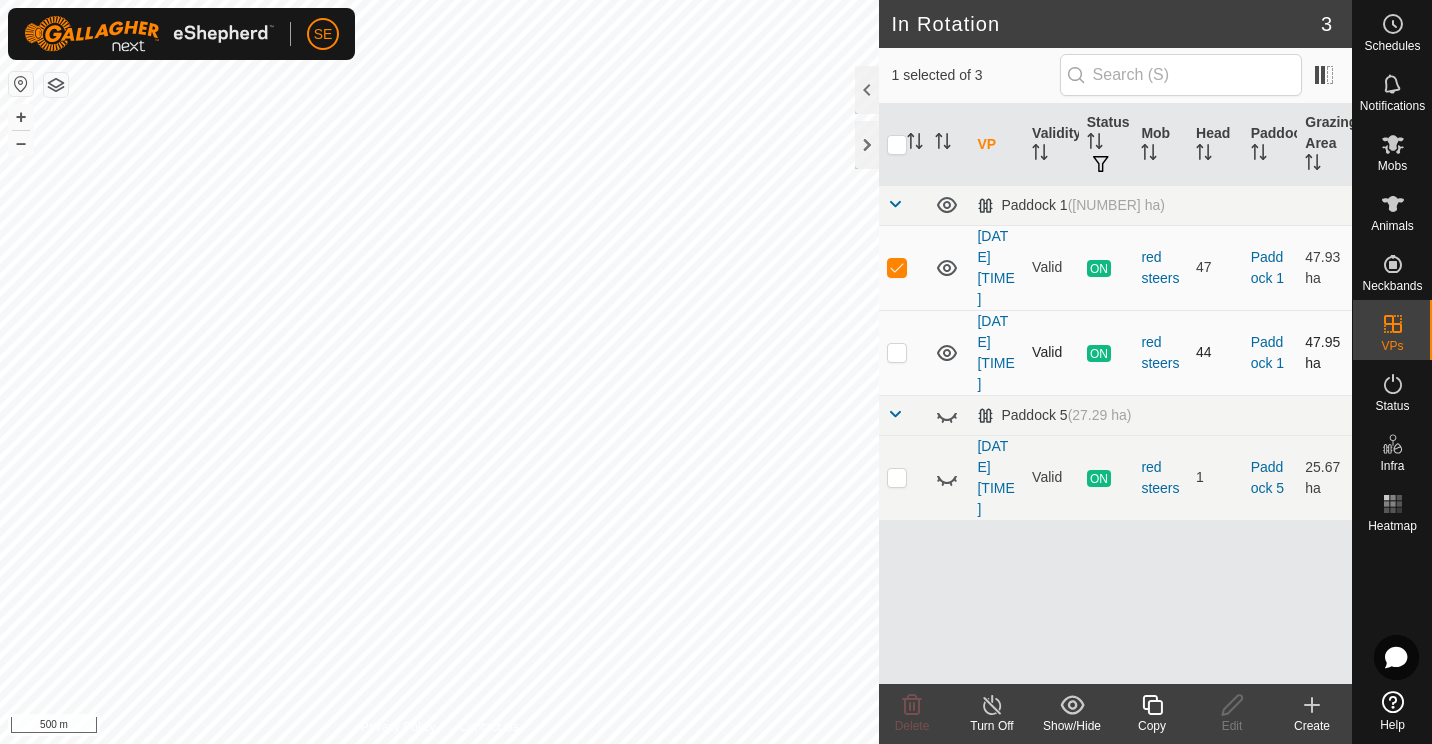 click at bounding box center [897, 352] 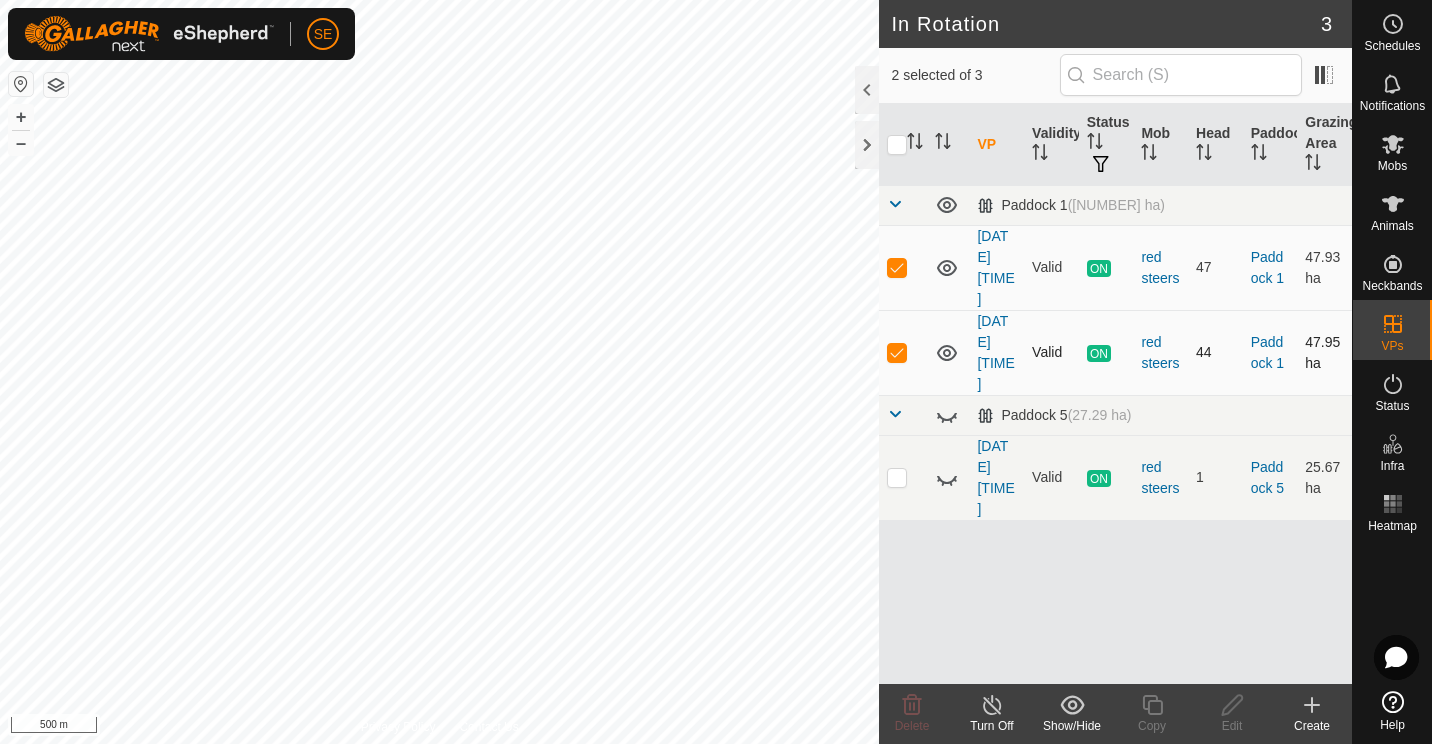 click at bounding box center [897, 352] 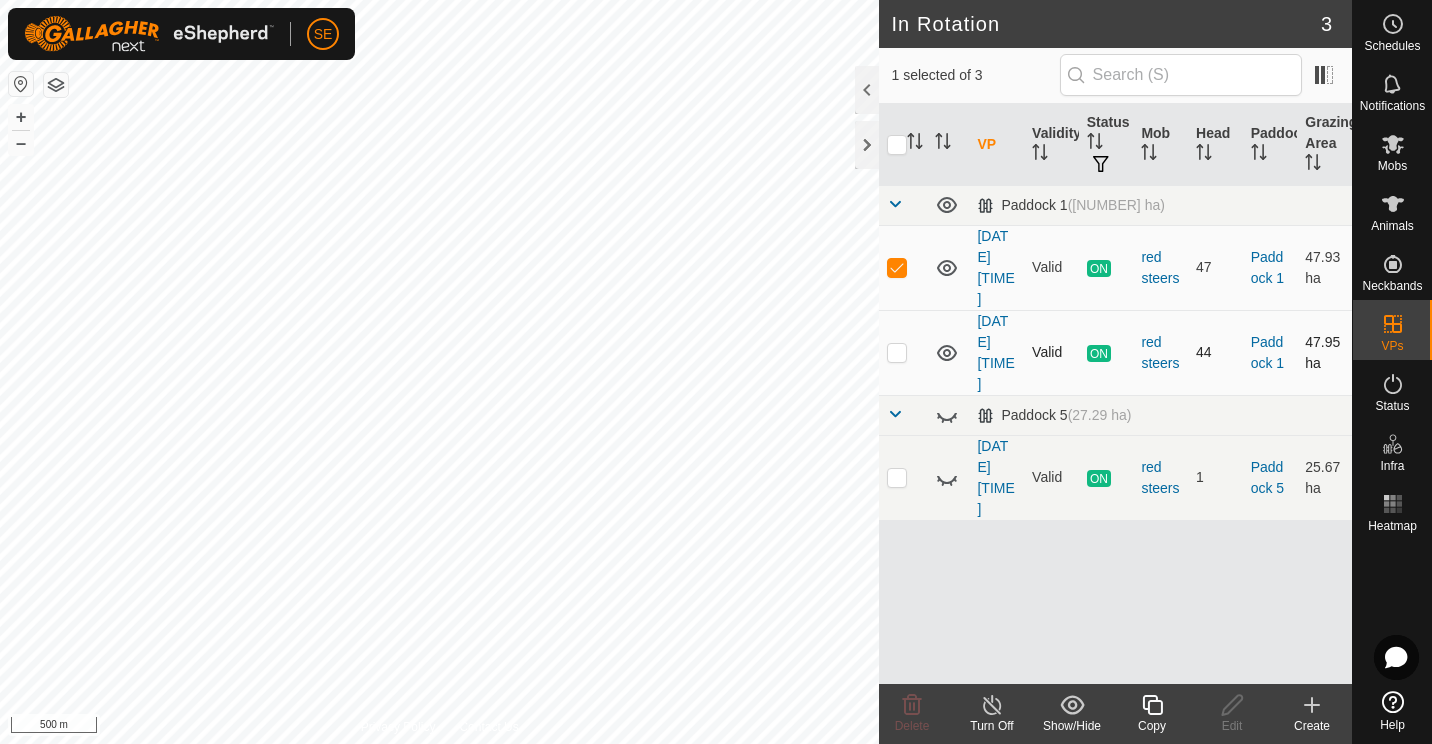 click at bounding box center (897, 352) 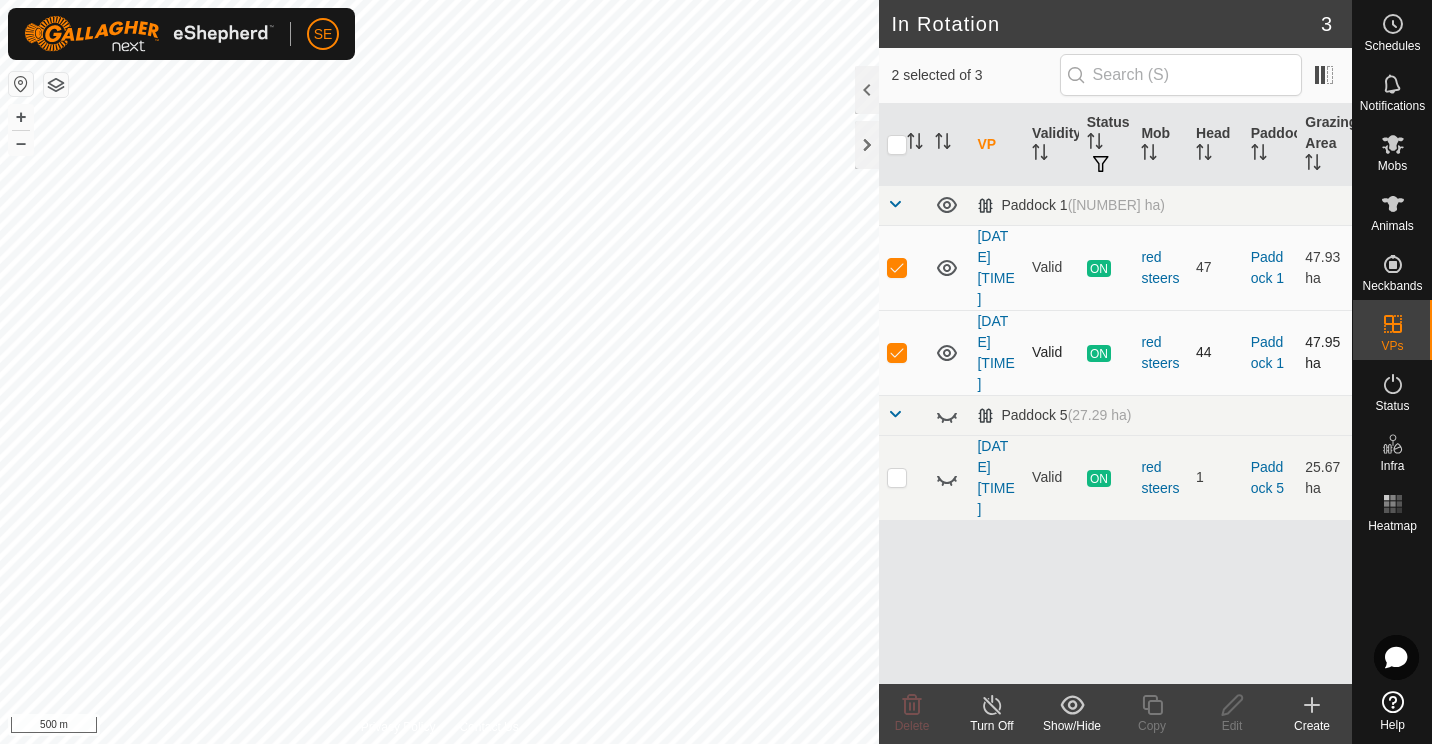 click at bounding box center (897, 352) 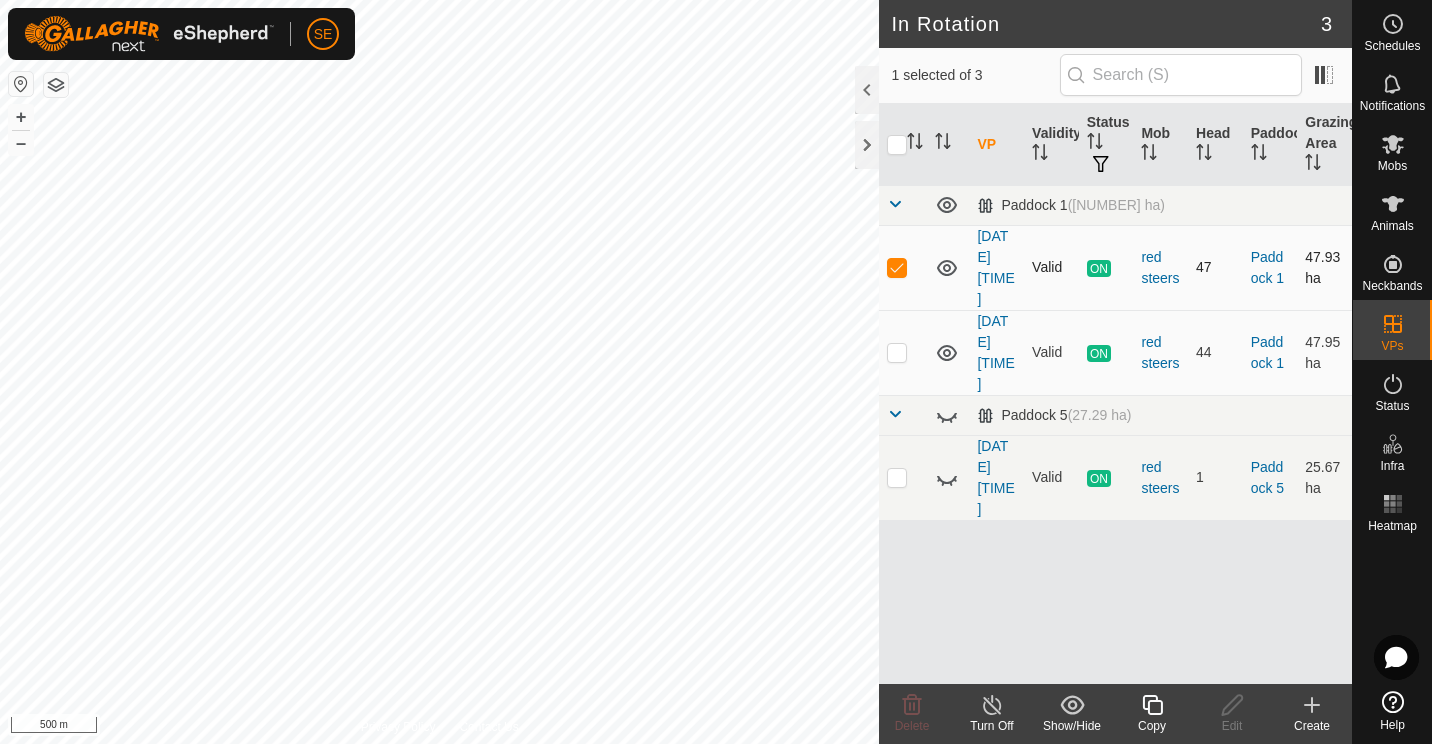 click at bounding box center [897, 267] 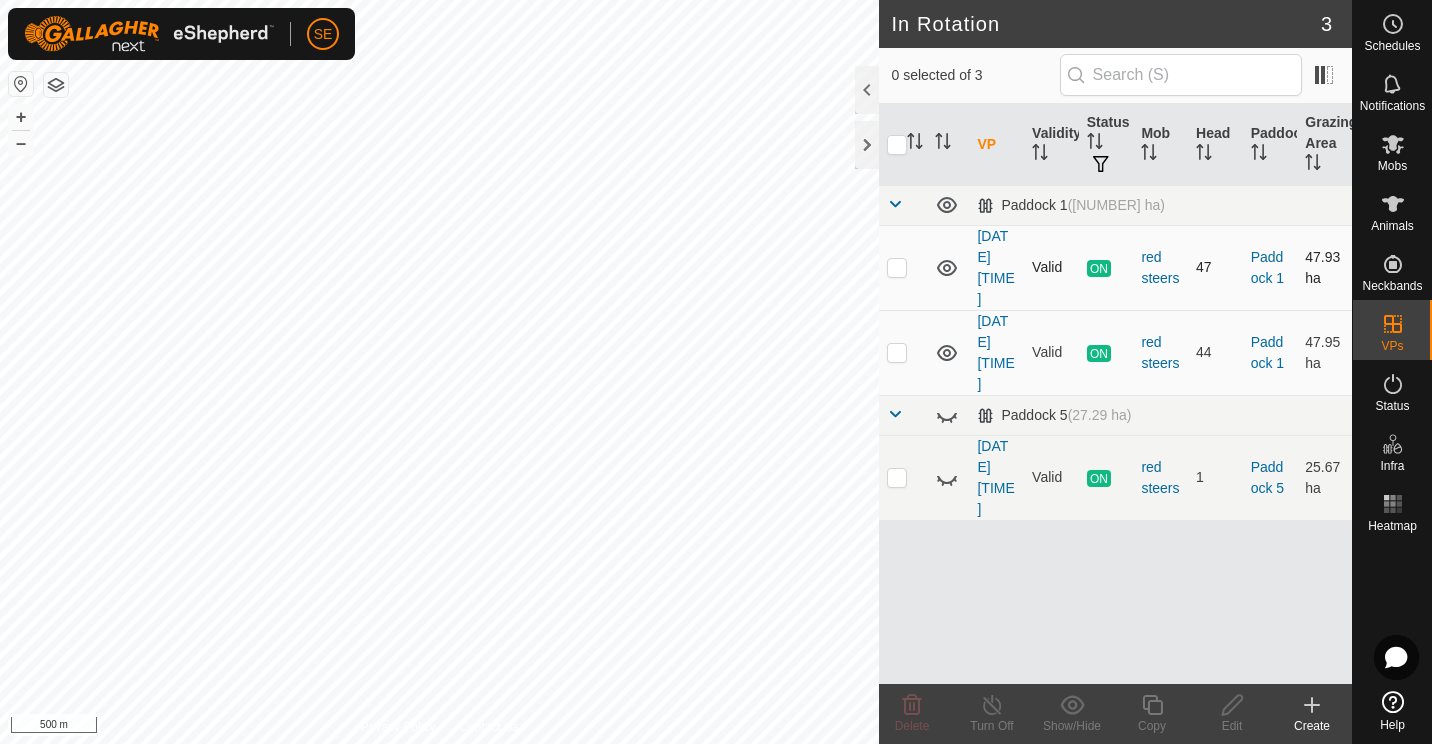 click at bounding box center (897, 267) 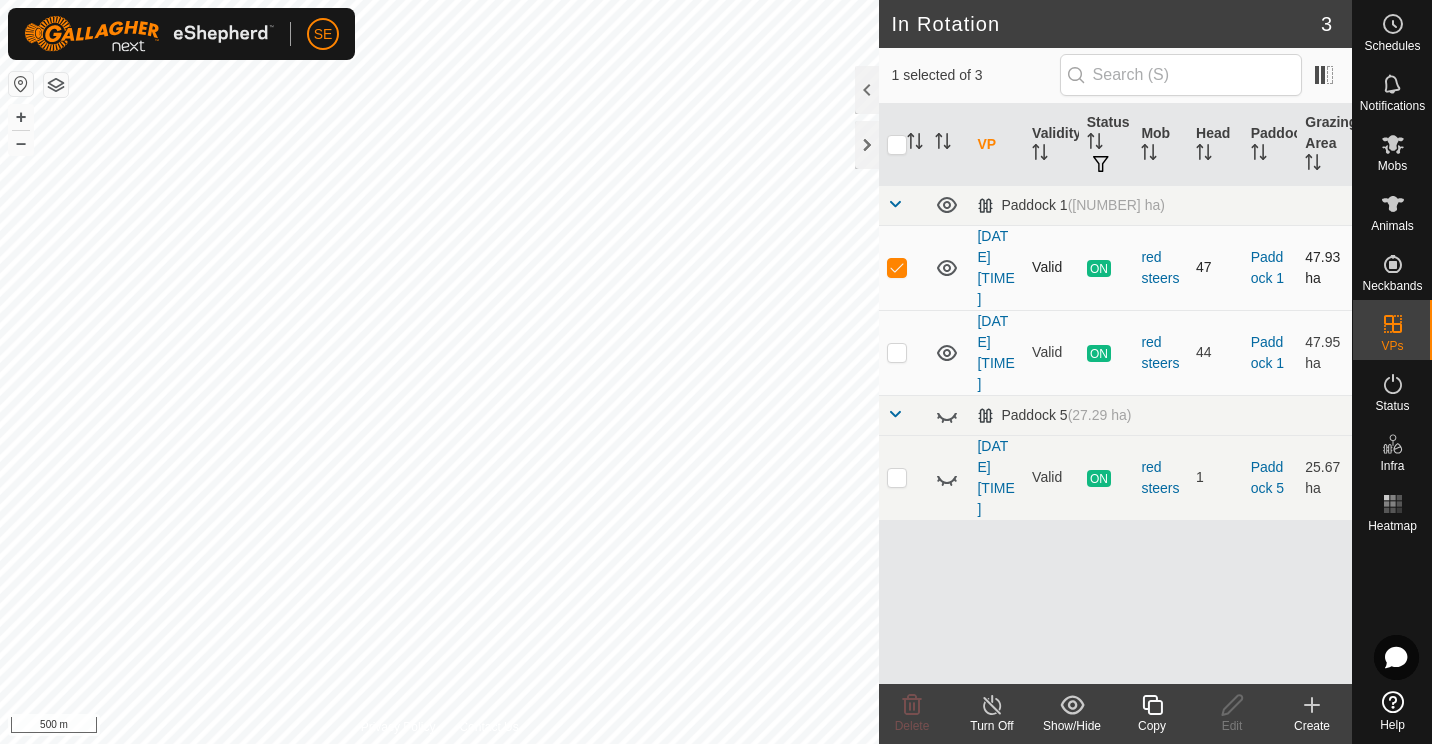 click at bounding box center [897, 267] 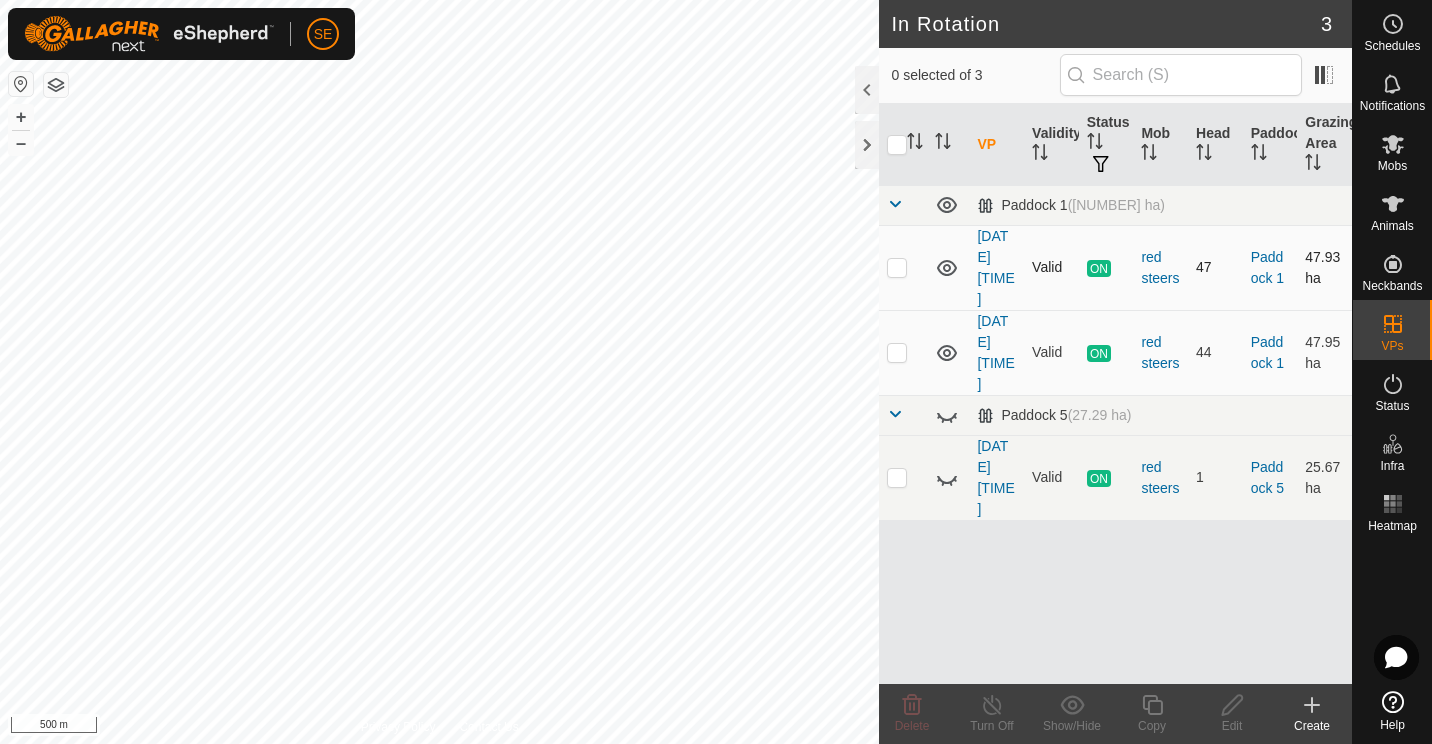 click 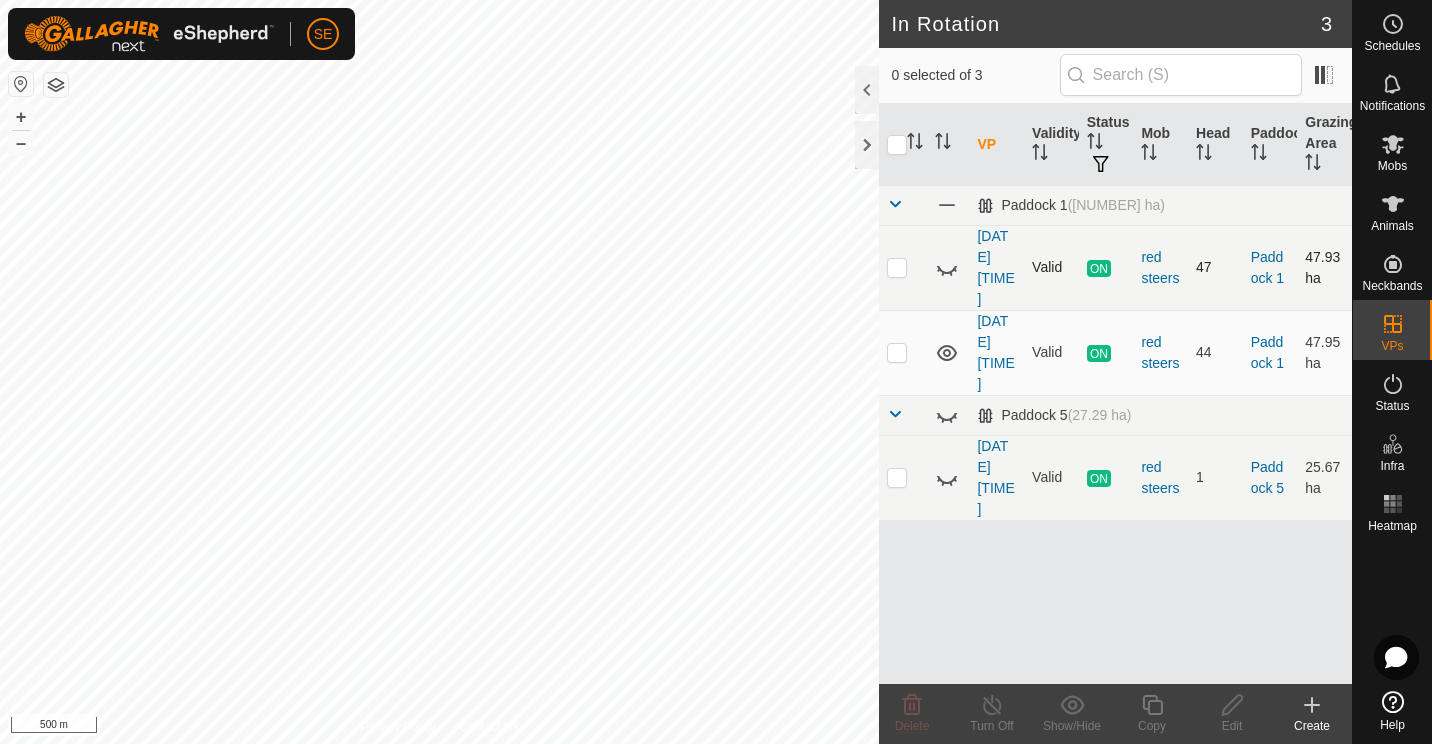 click 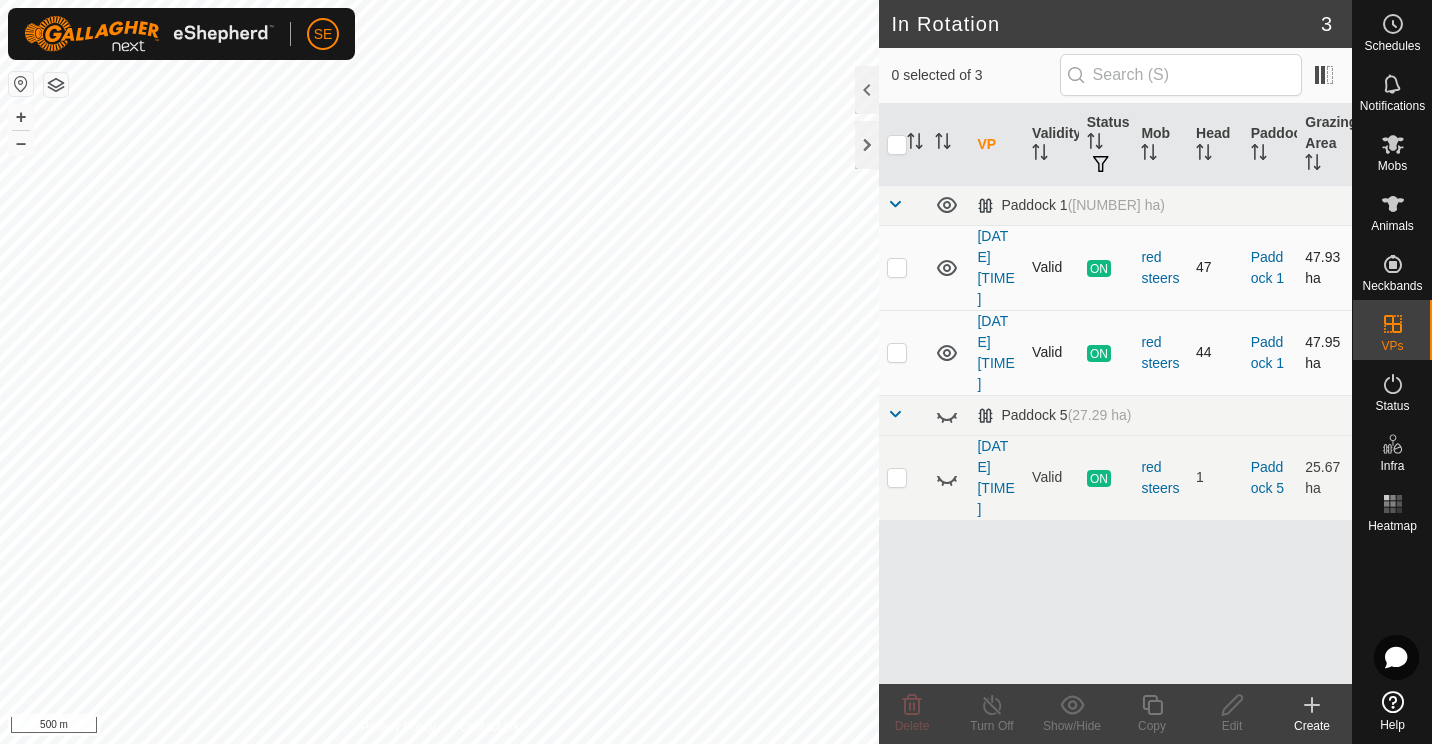 click 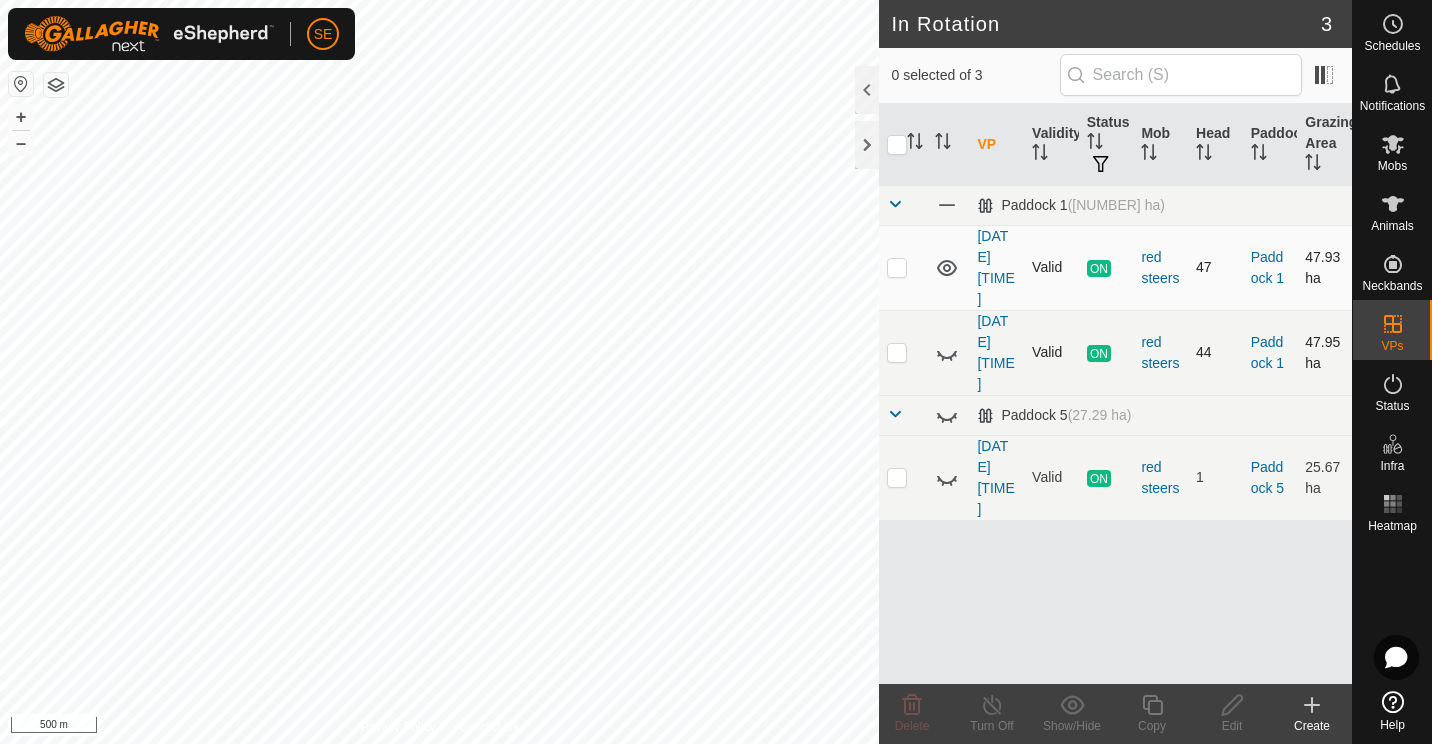 click at bounding box center (897, 267) 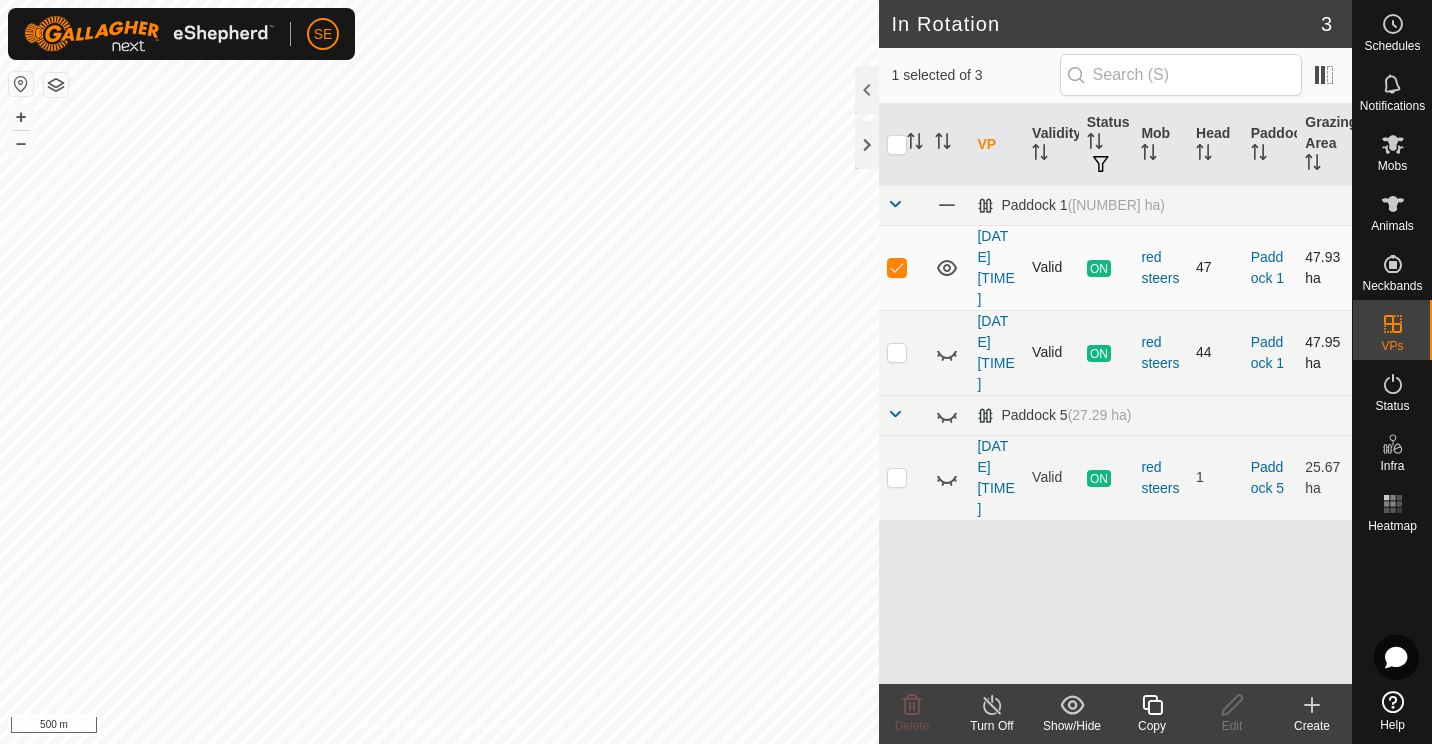 click at bounding box center [897, 267] 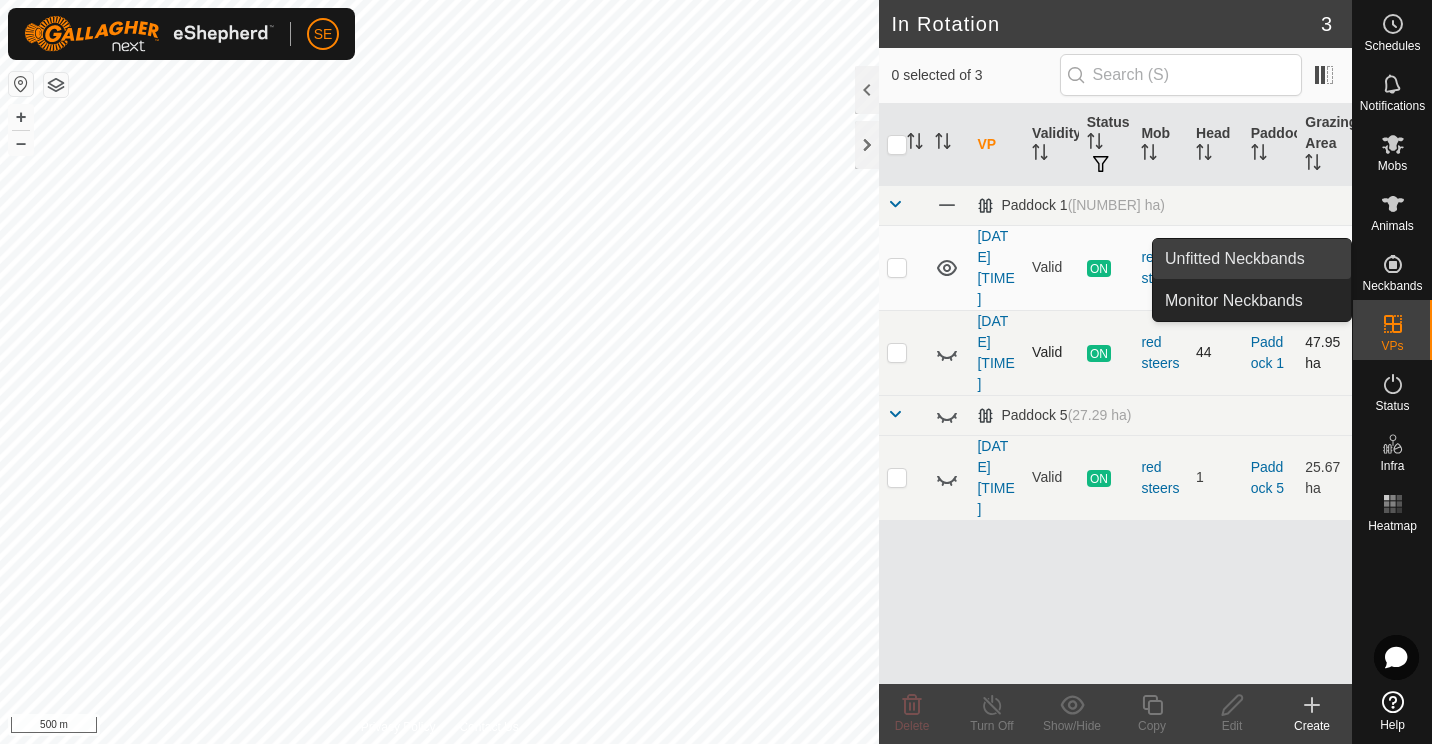 click on "Unfitted Neckbands" at bounding box center (1252, 259) 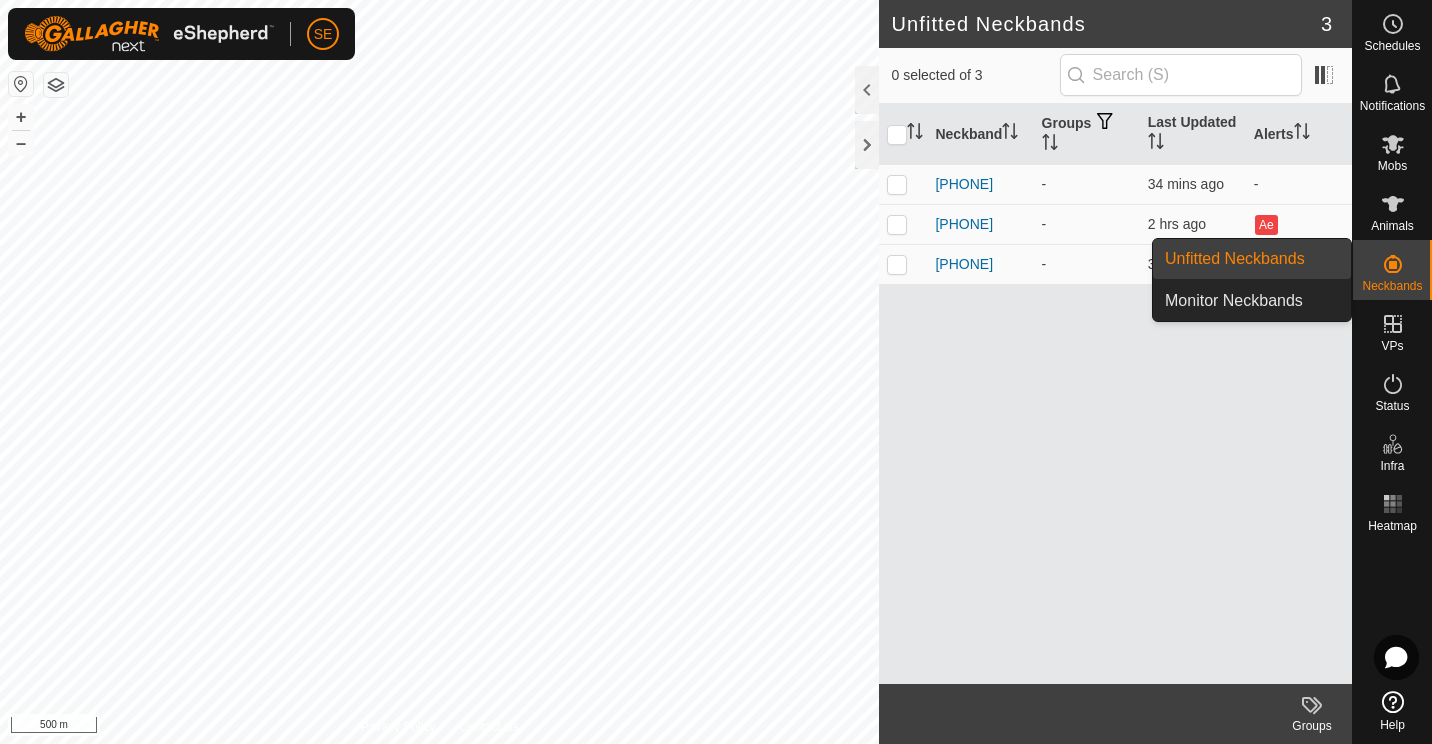 click on "Unfitted Neckbands" at bounding box center [1252, 259] 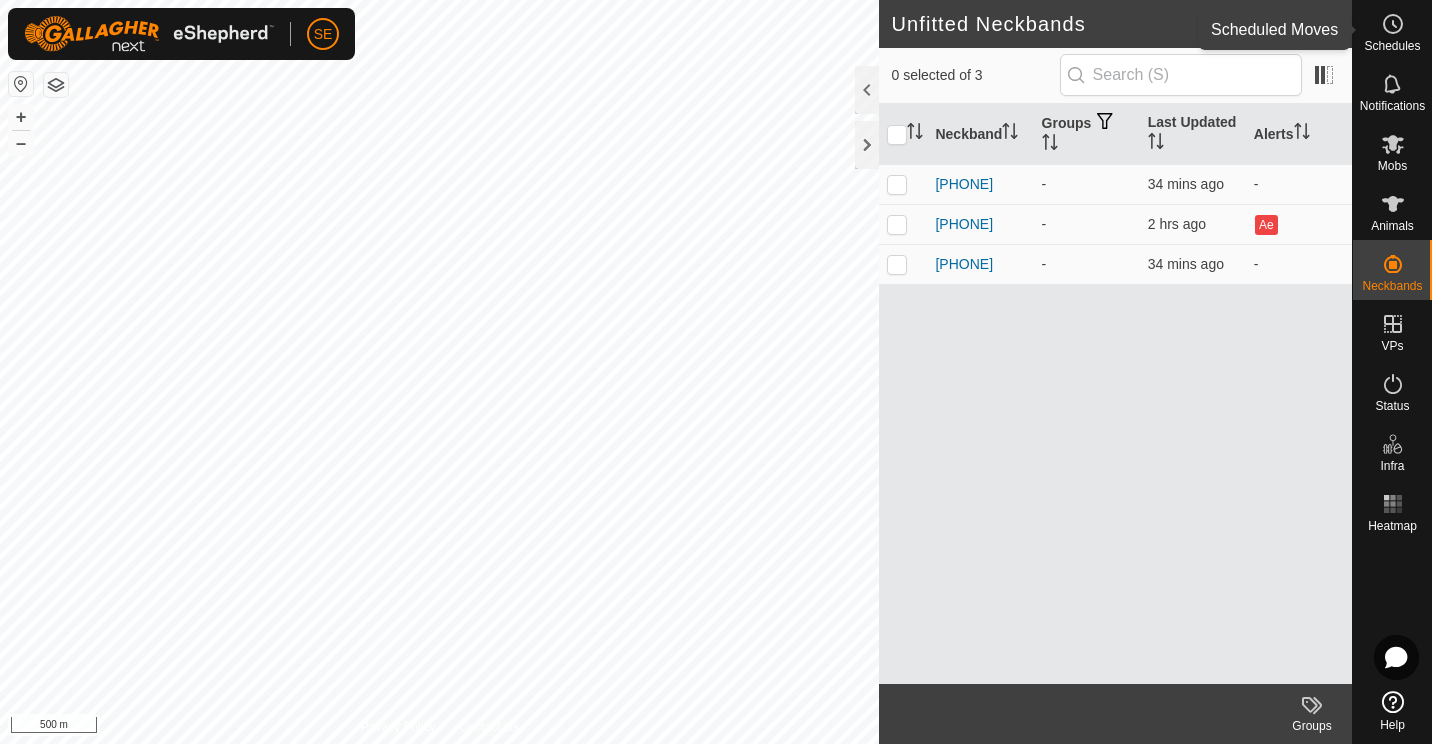 click 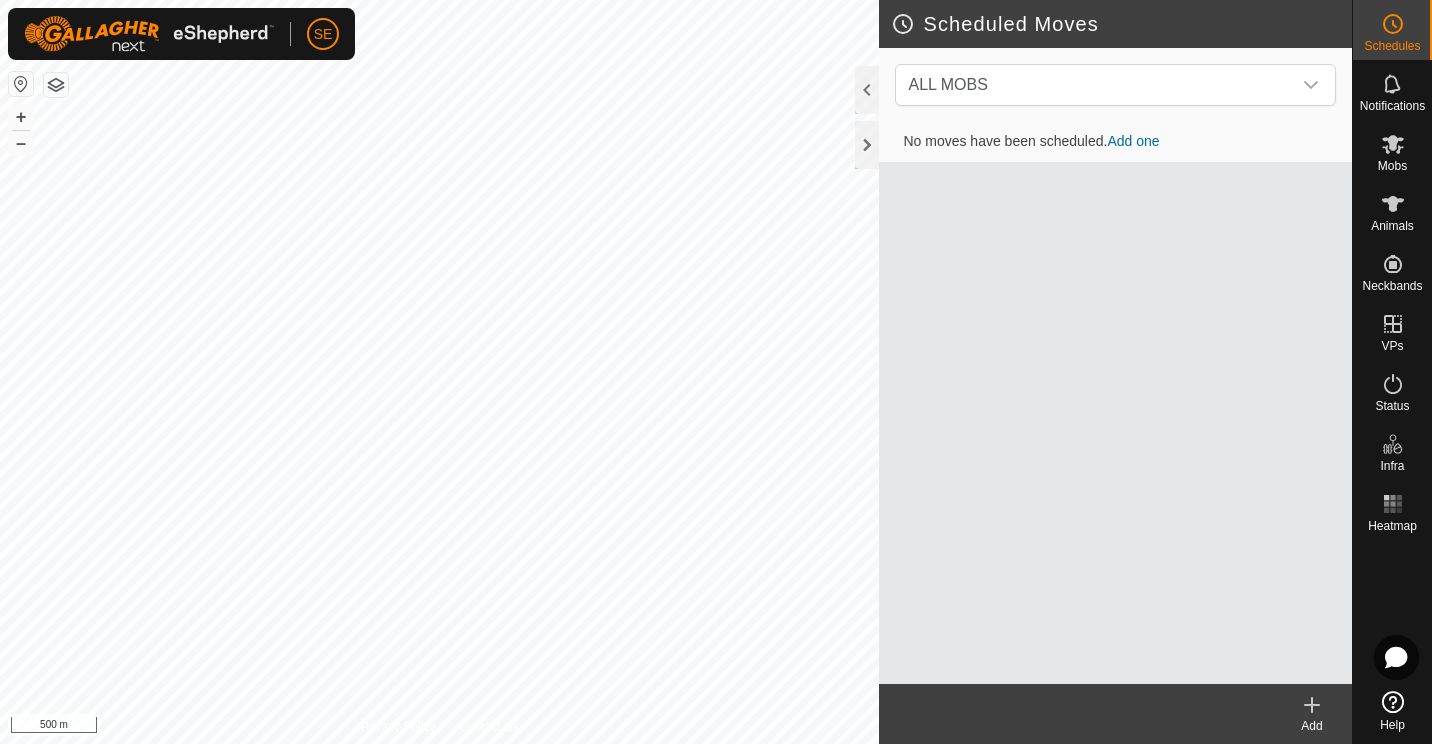 click 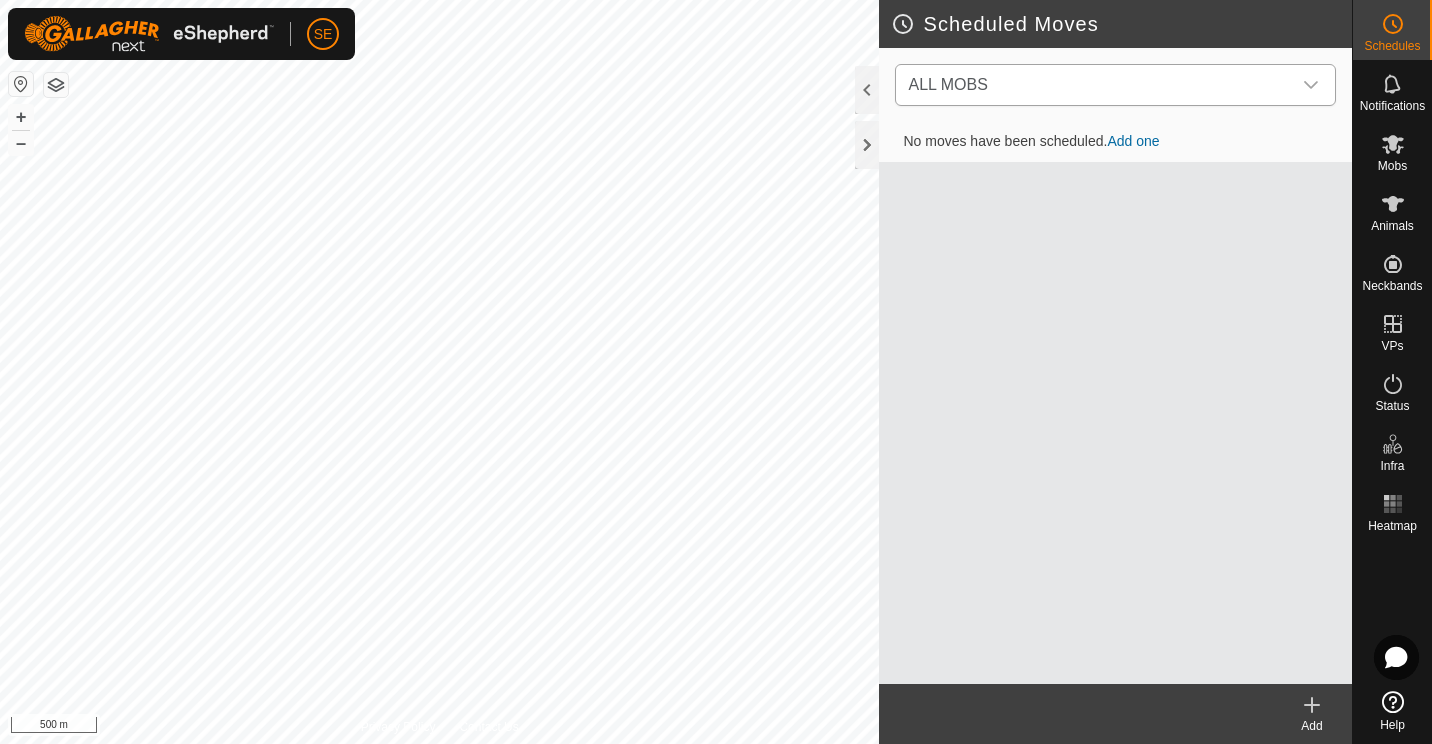 click 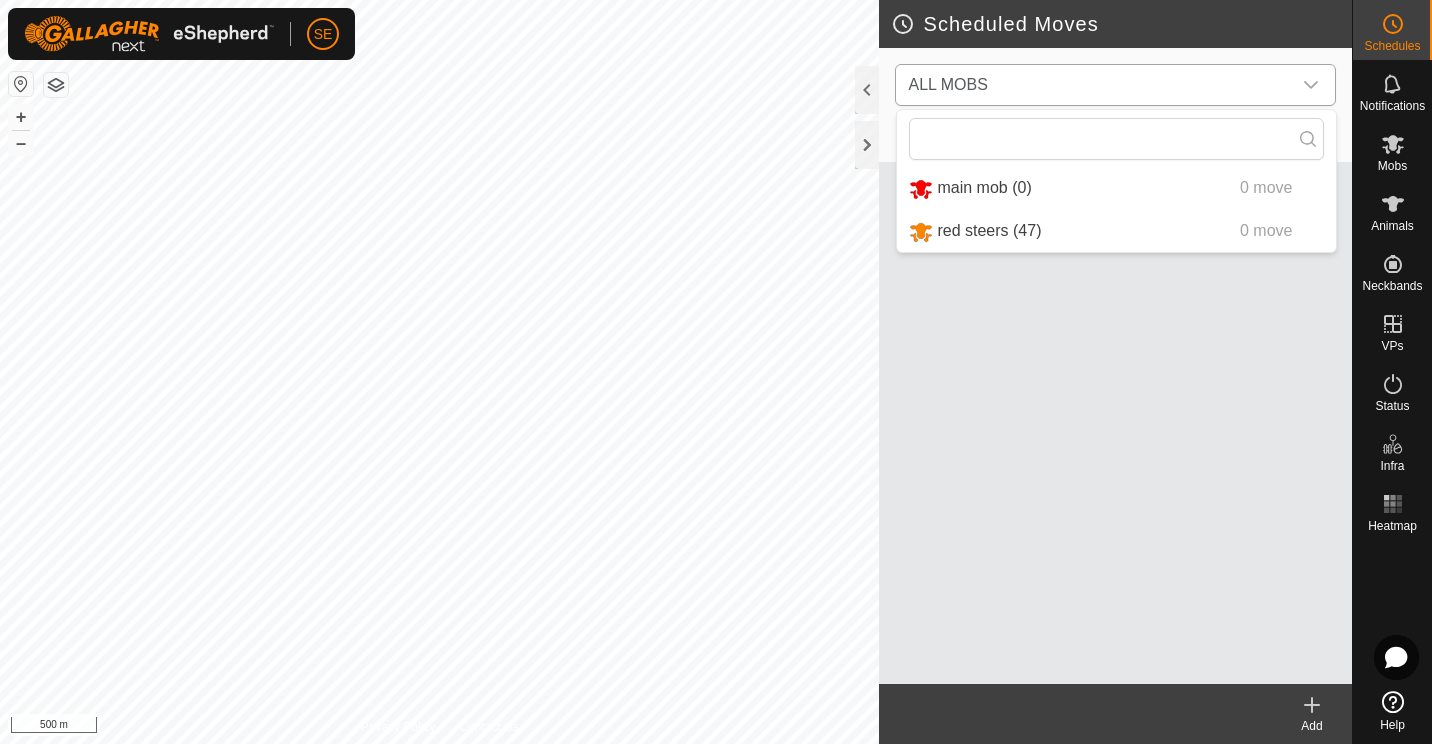 click on "[TEXT] ([NUMBER]) [NUMBER] [TEXT]" at bounding box center [1116, 231] 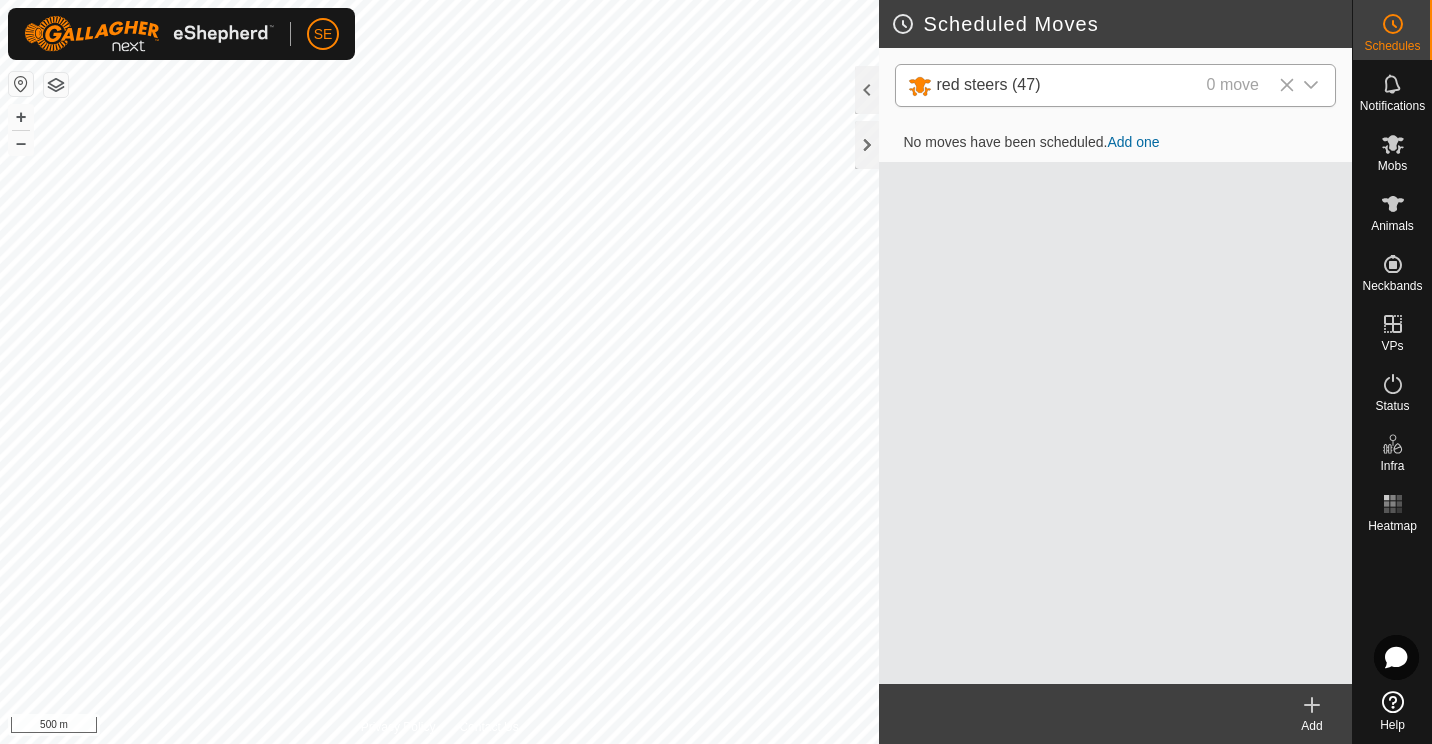 click 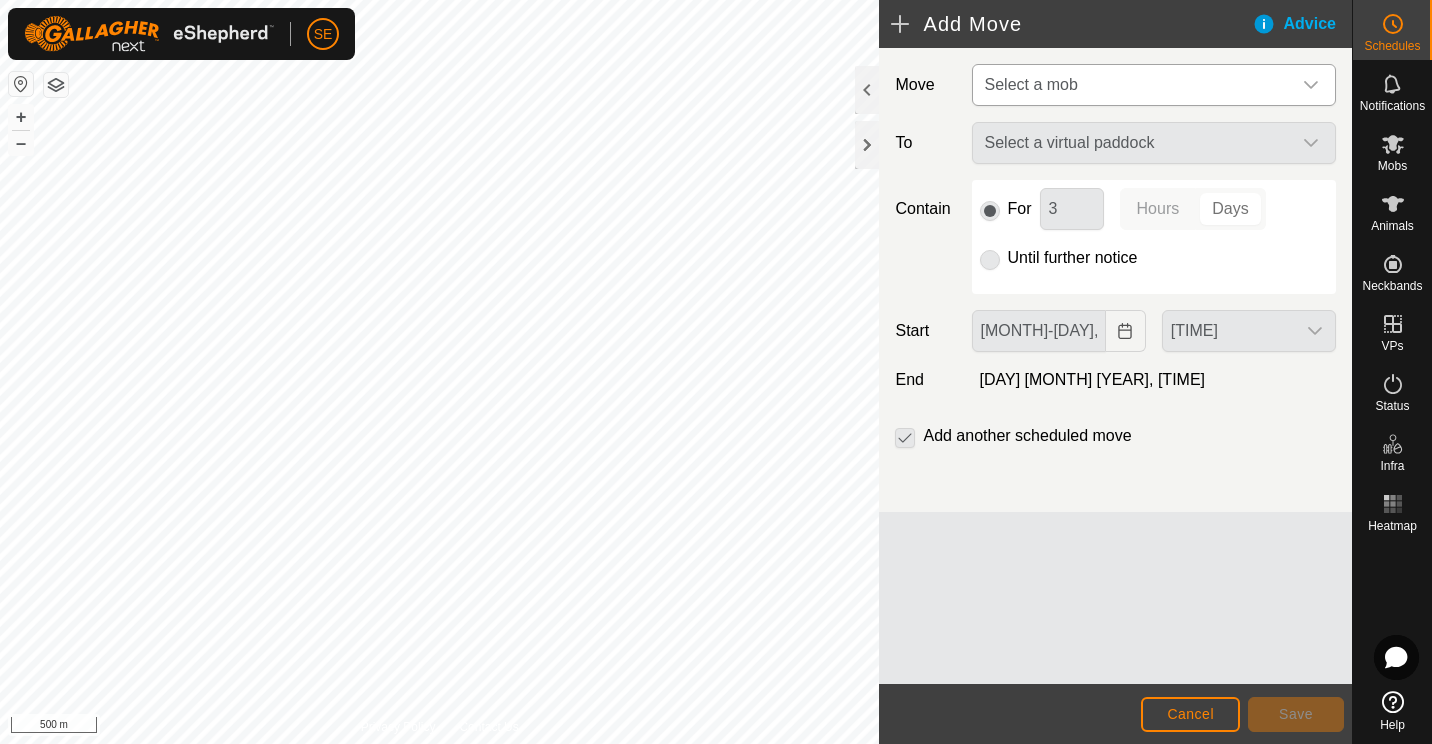 click 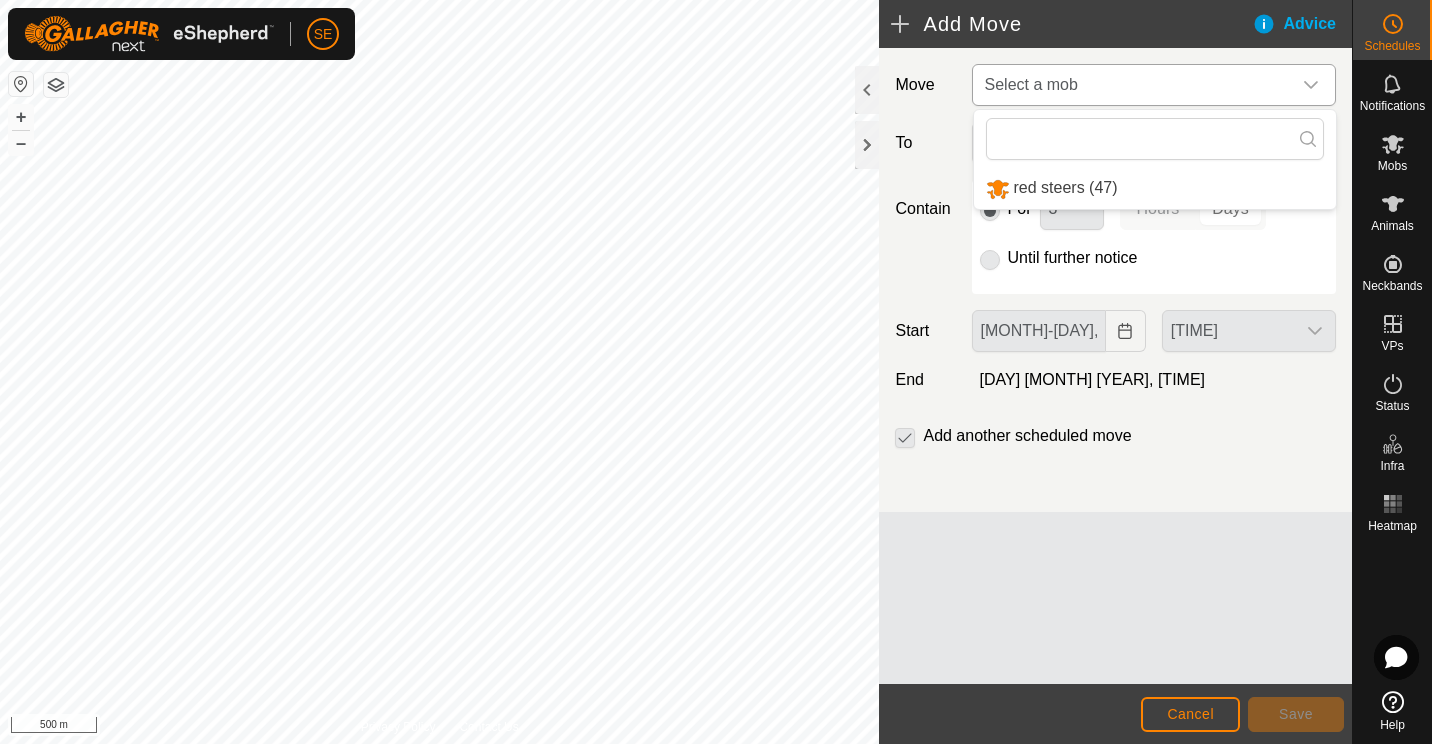 click on "red steers (47)" at bounding box center [1155, 188] 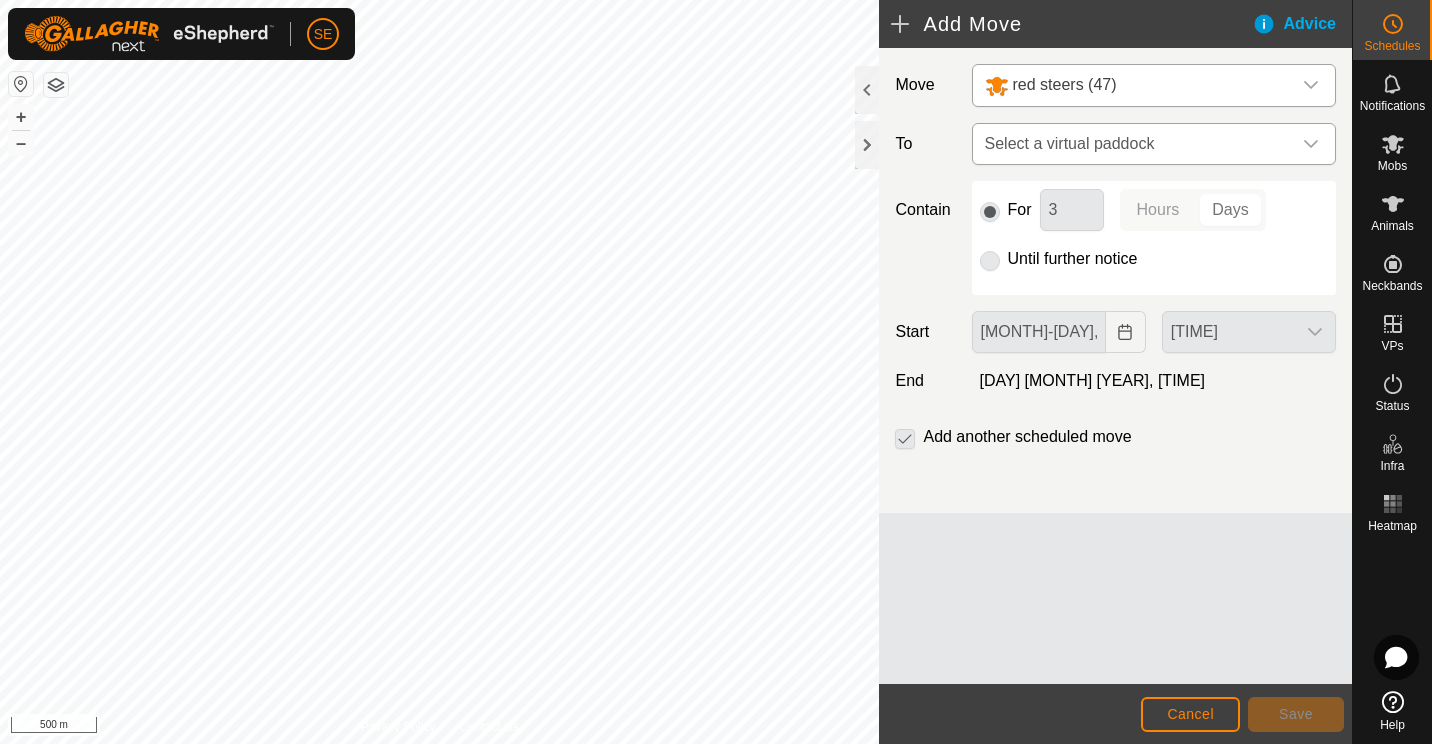 click 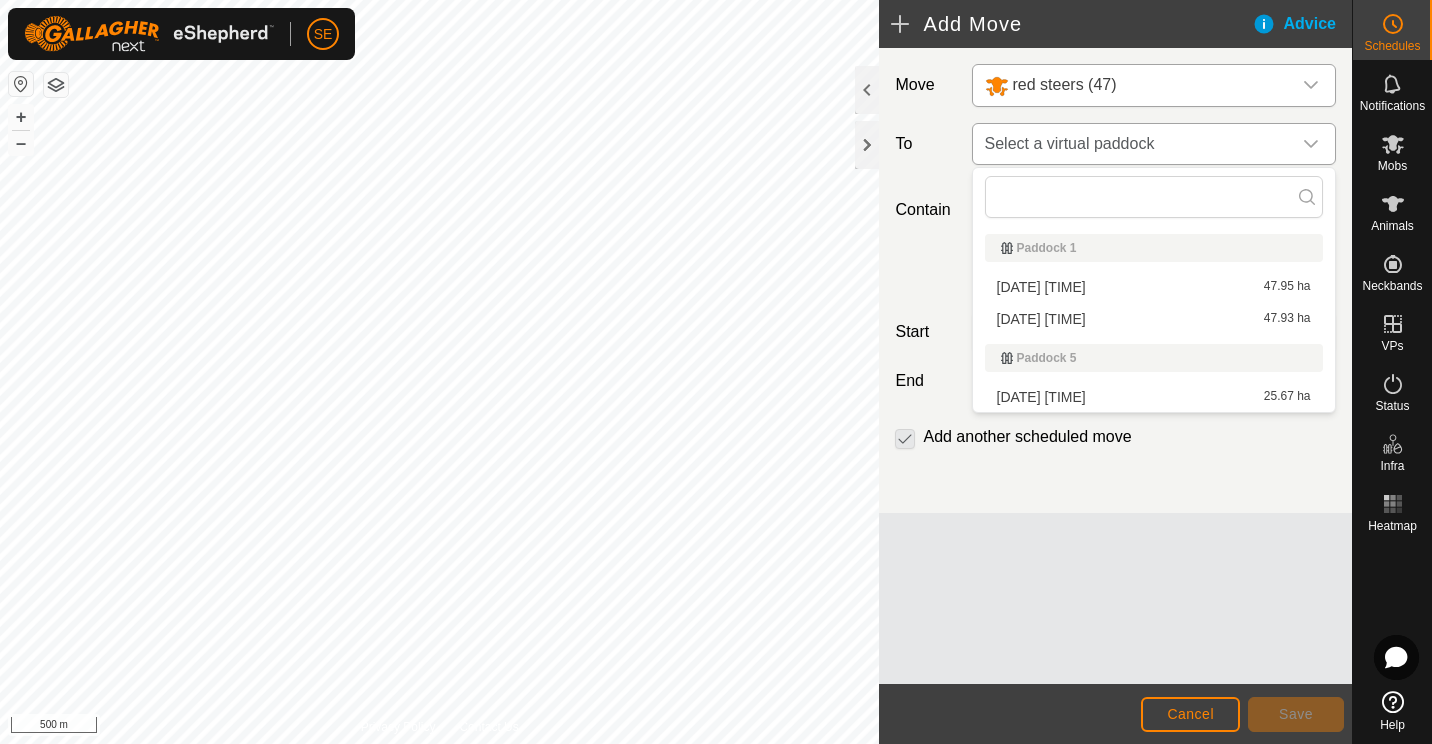 click 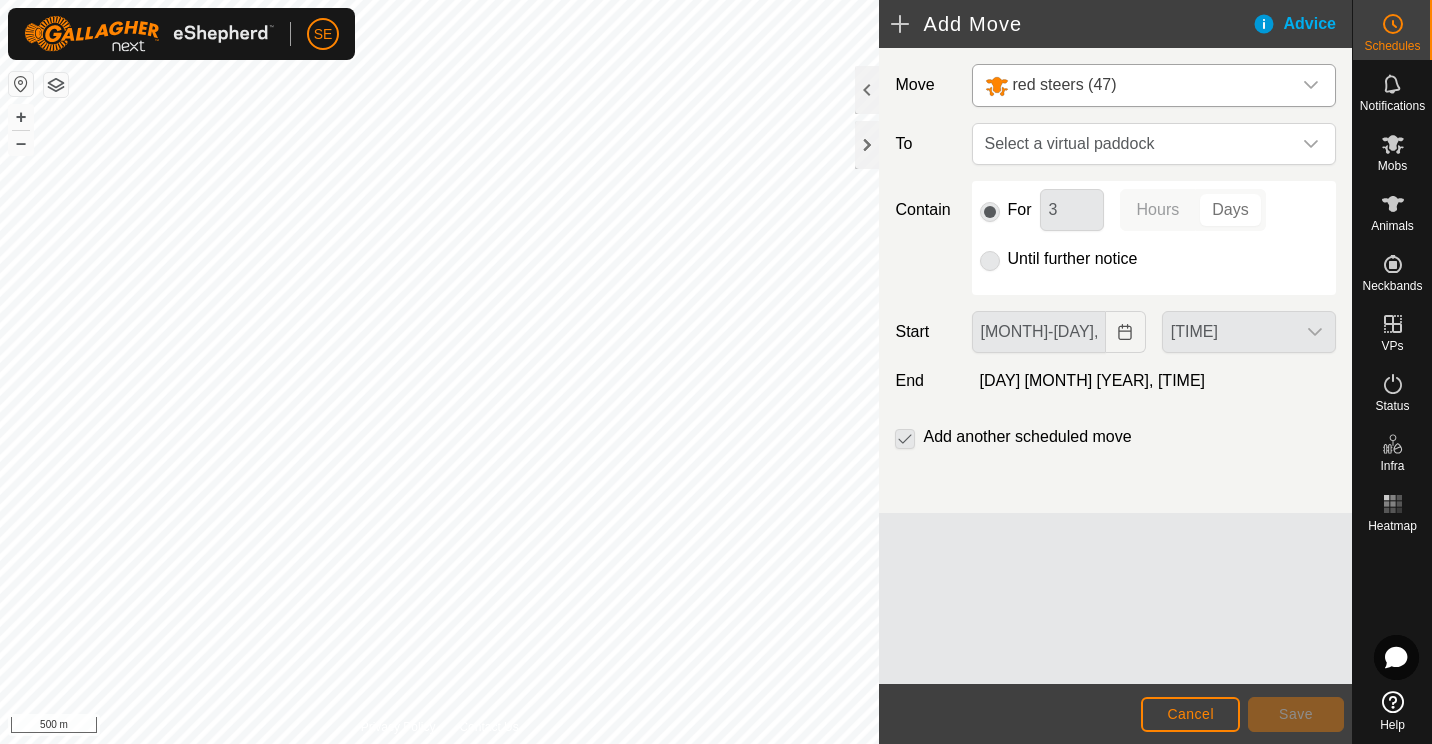 click 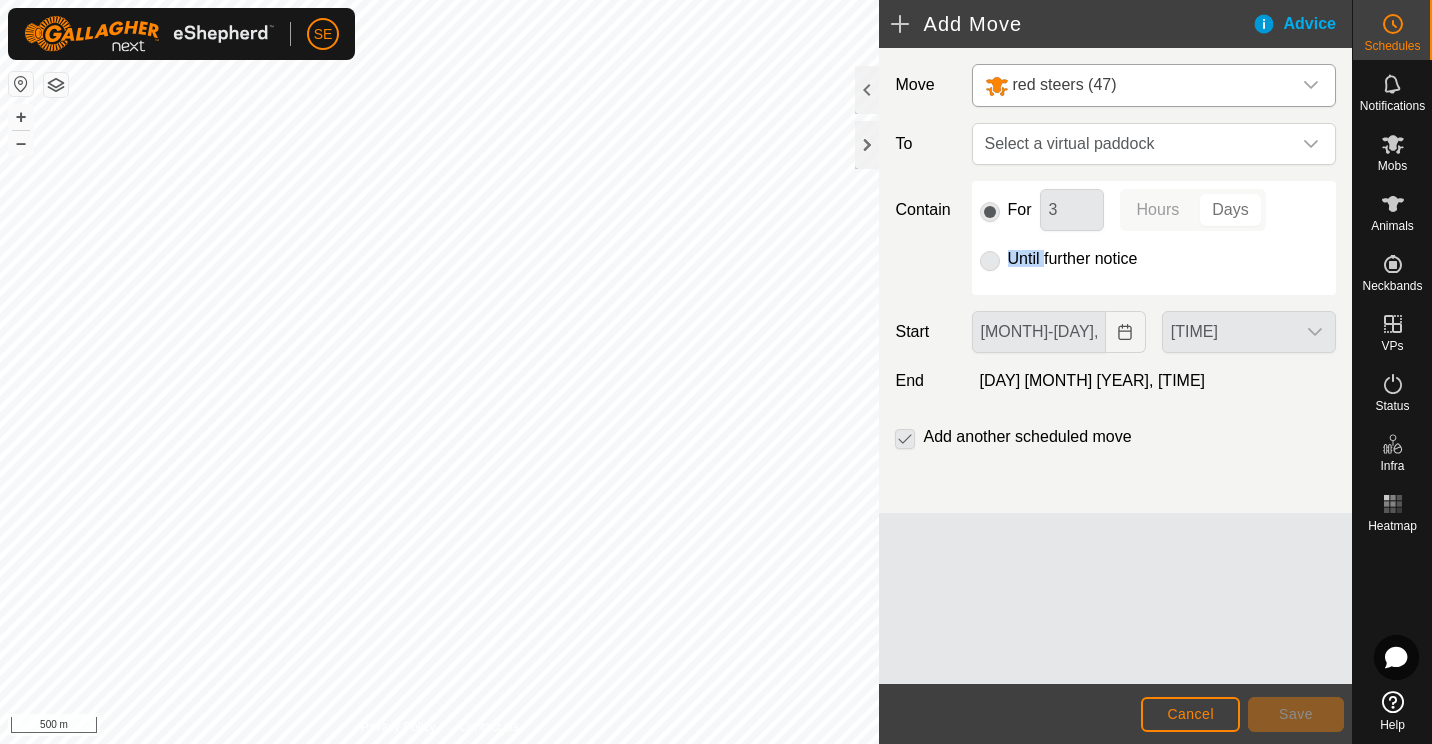 click 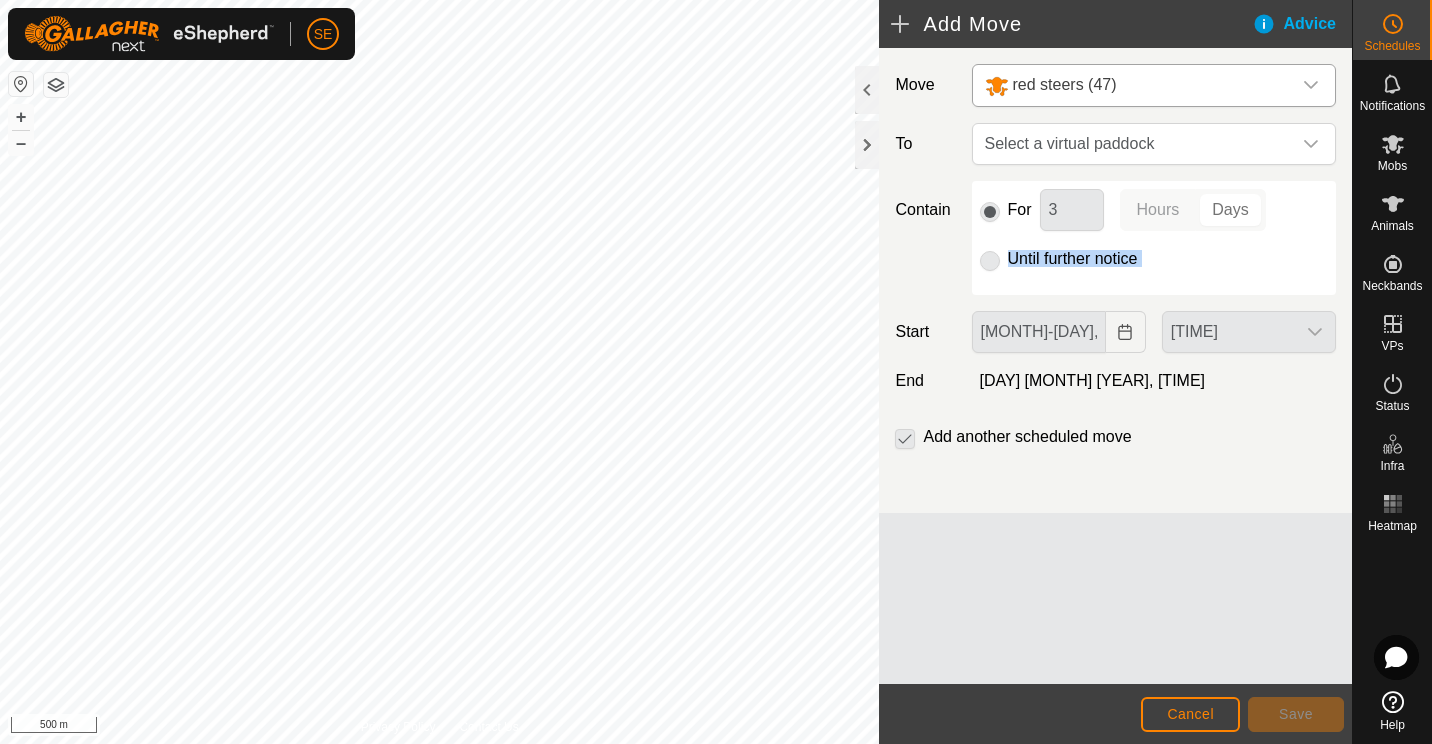 click 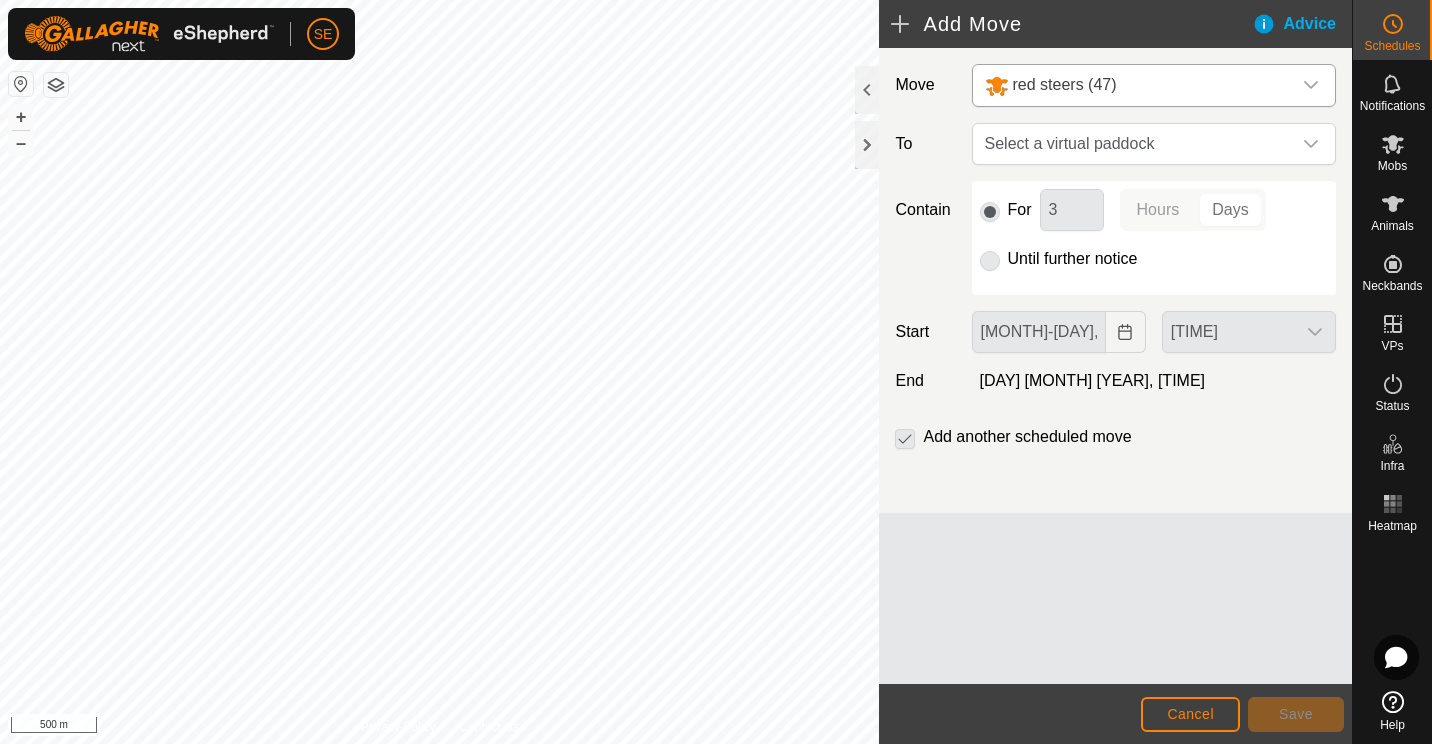 click 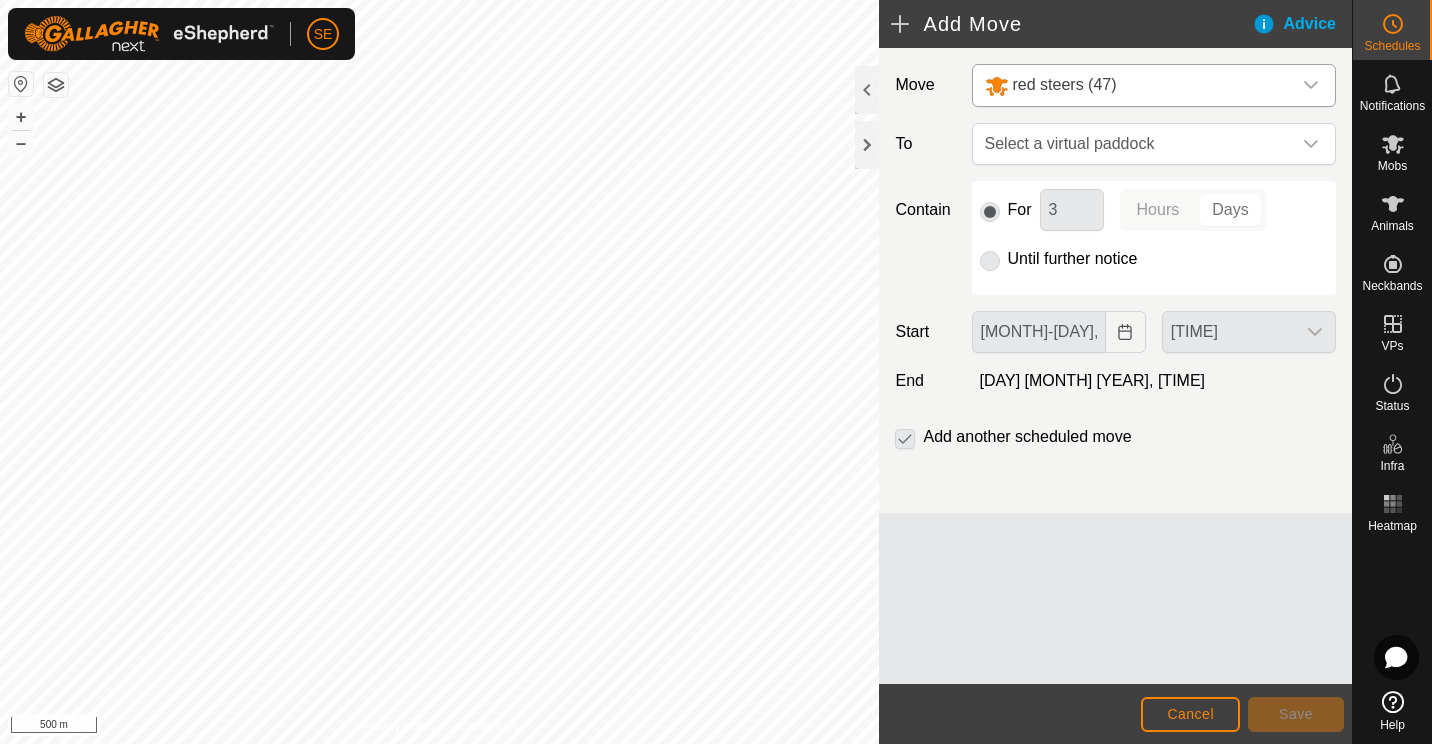 click 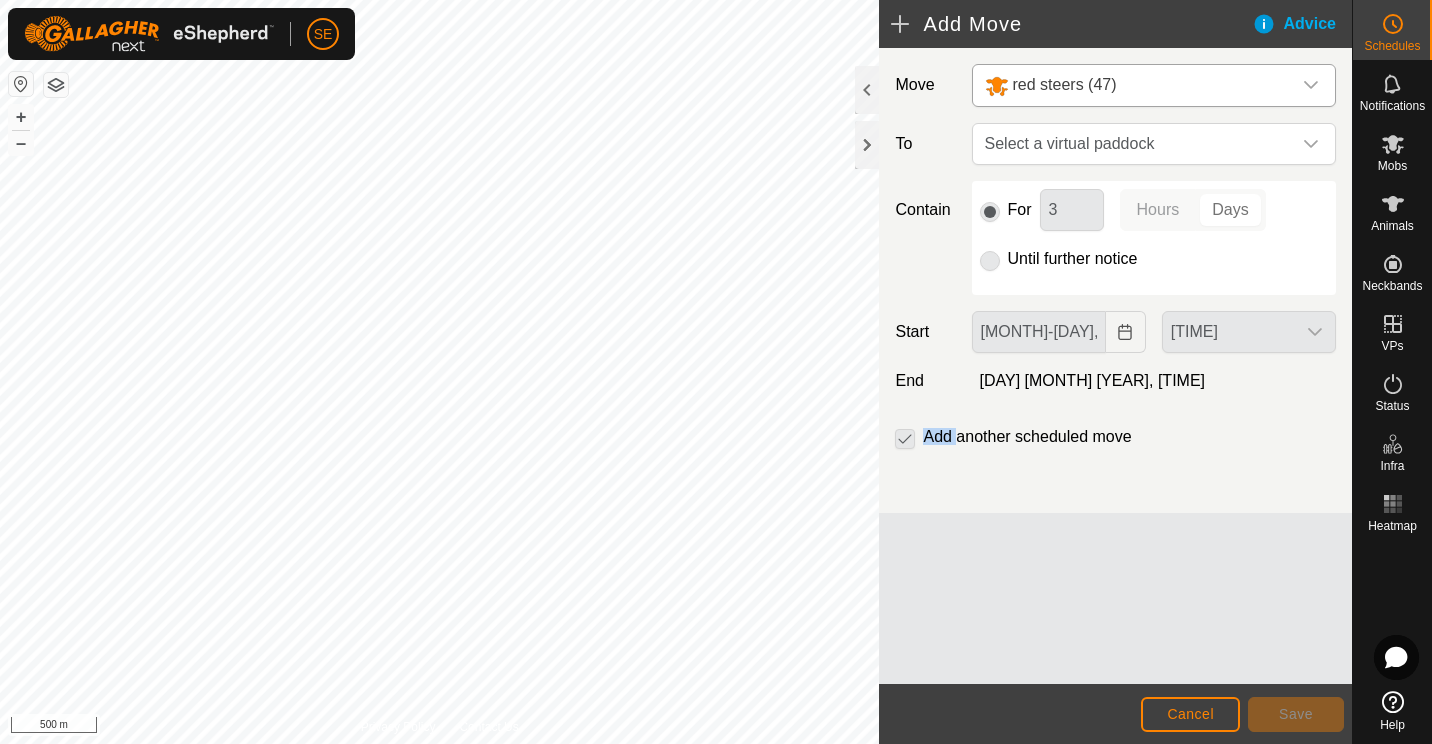 click on "Add another scheduled move" 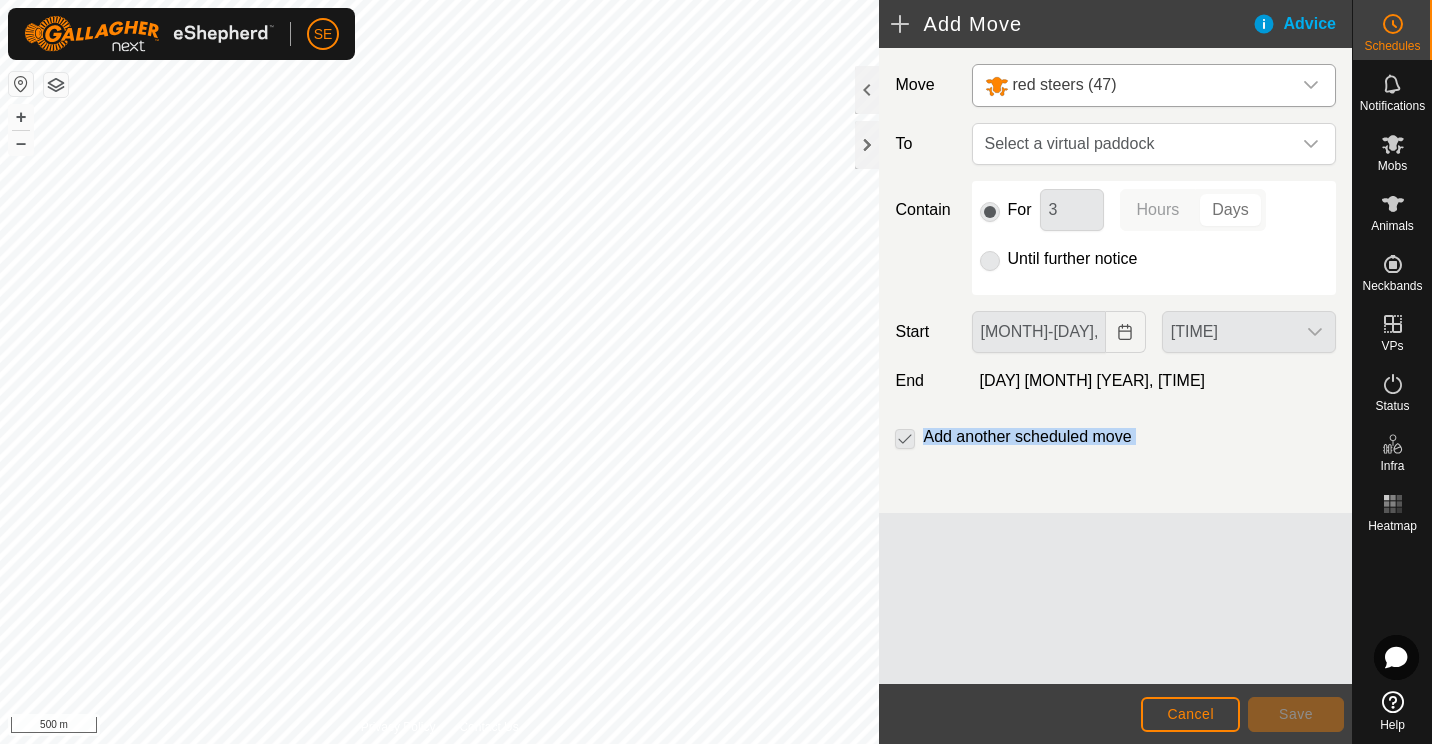 click on "Add another scheduled move" 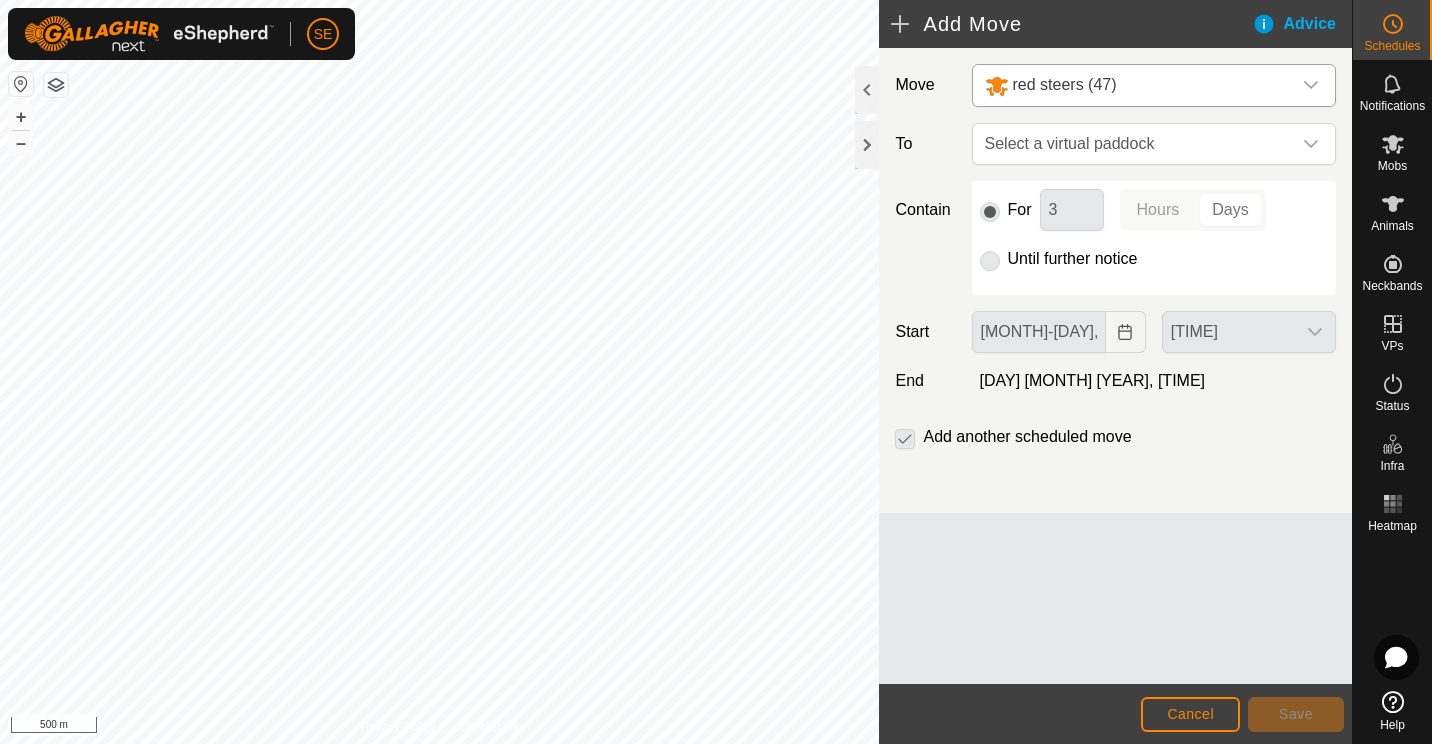 click 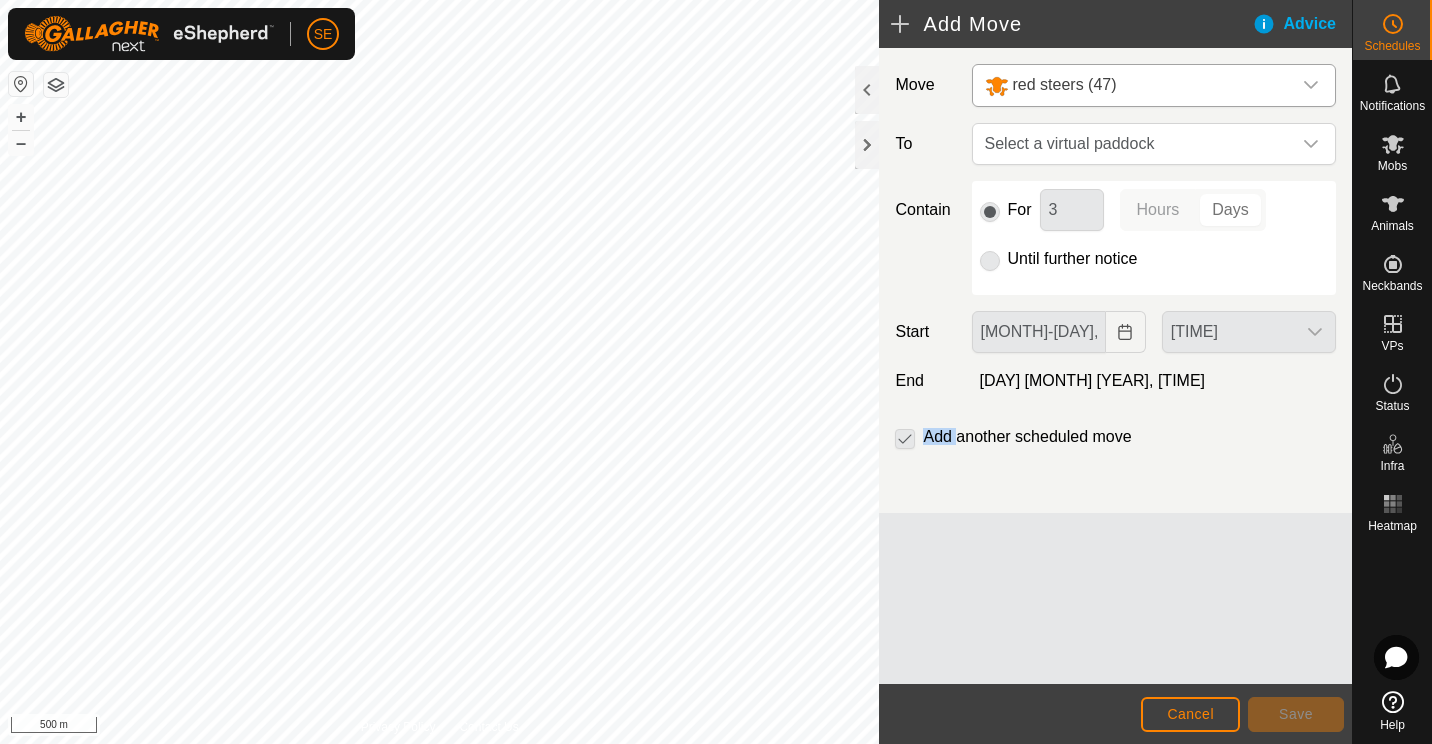 click 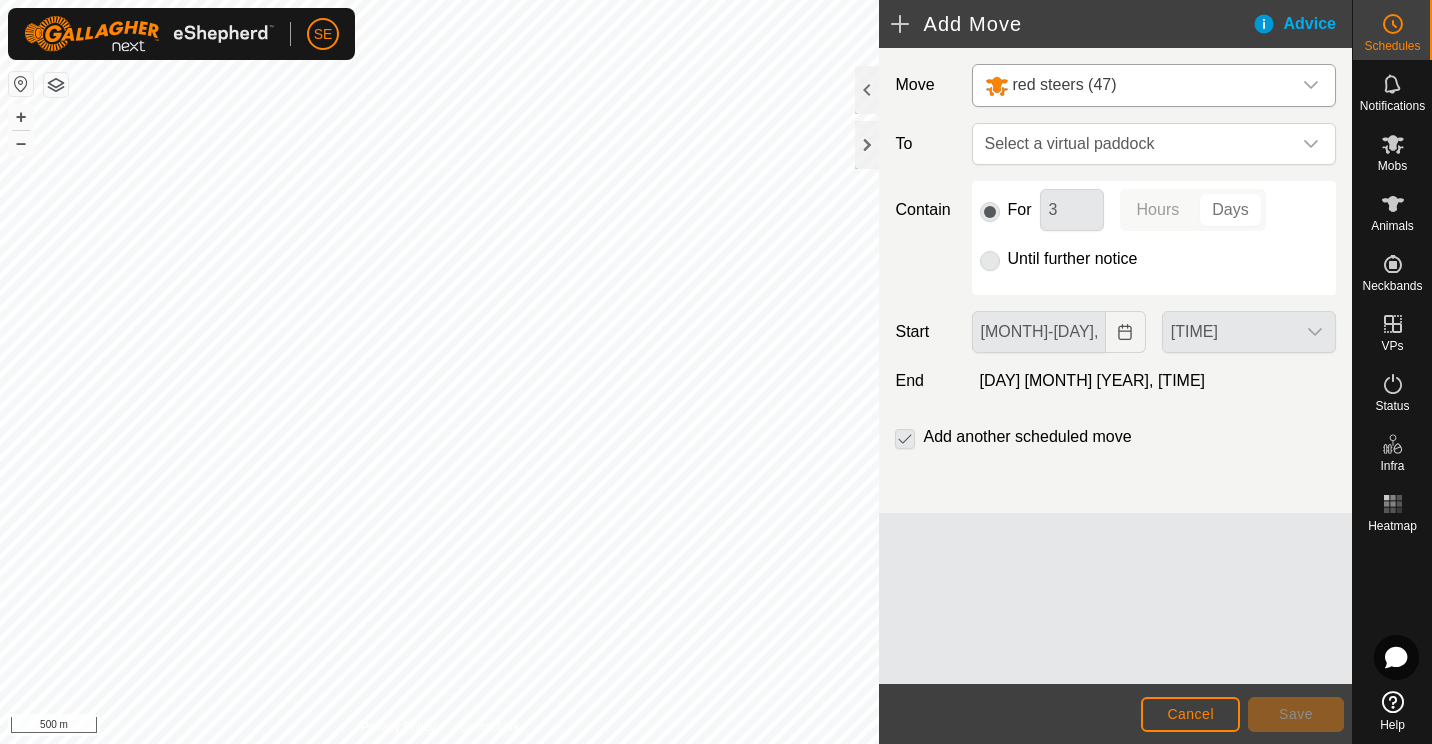 drag, startPoint x: 899, startPoint y: 440, endPoint x: 991, endPoint y: 473, distance: 97.73945 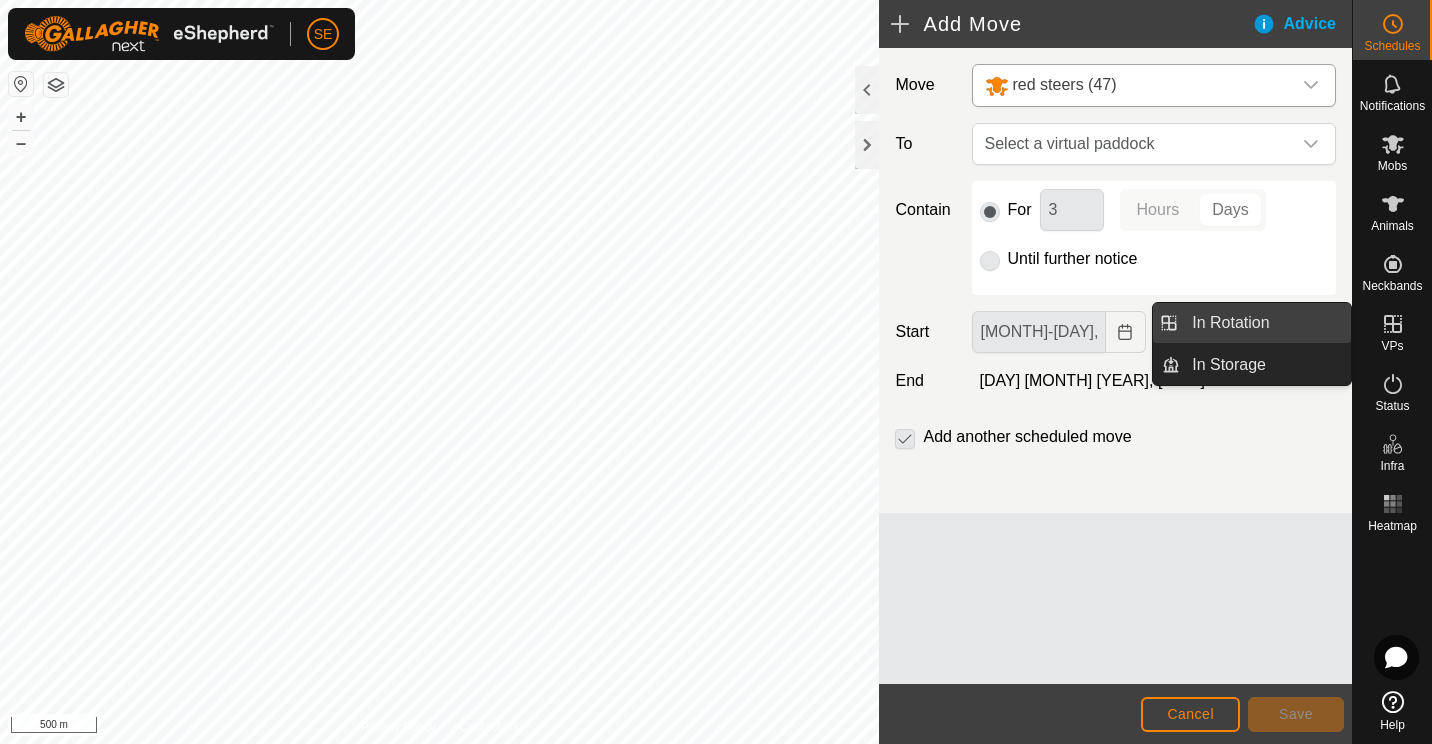 click on "In Rotation" at bounding box center (1265, 323) 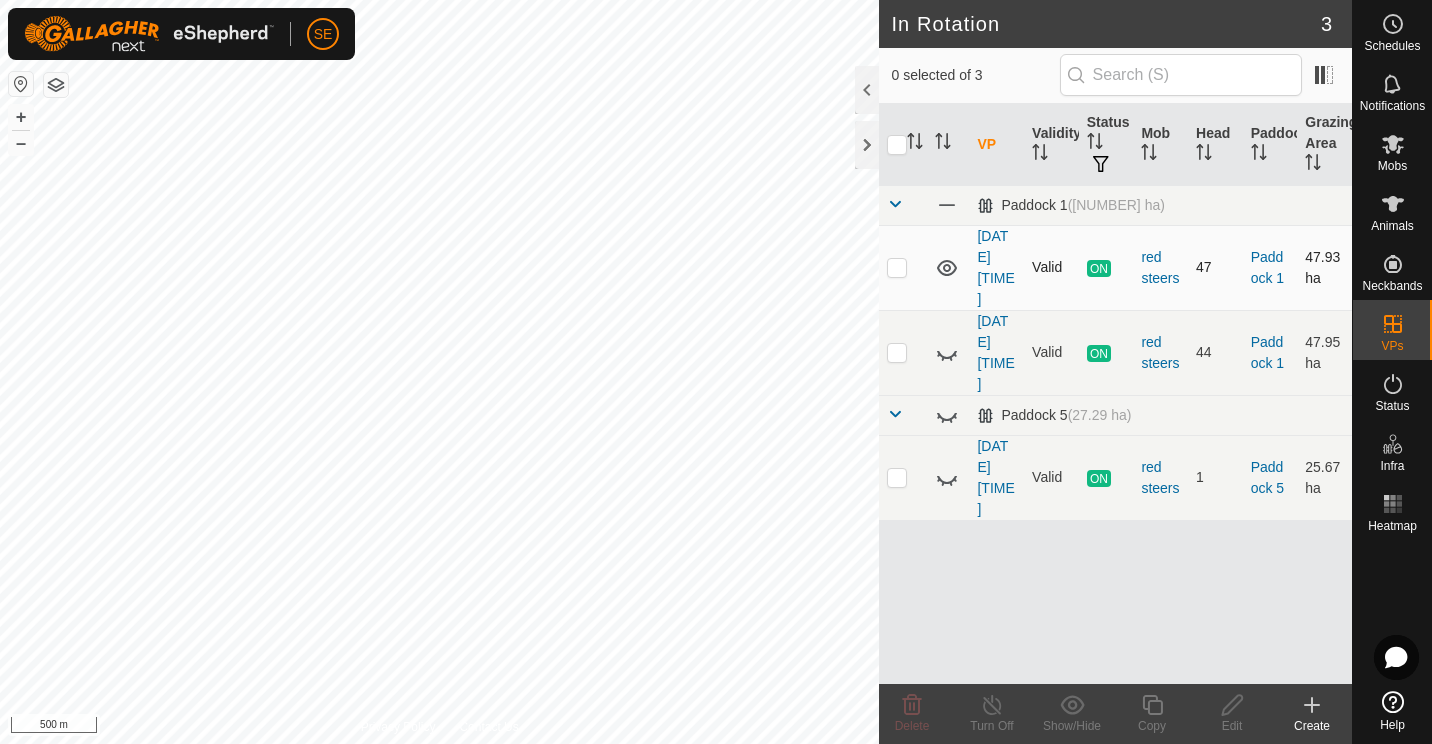 click at bounding box center (897, 267) 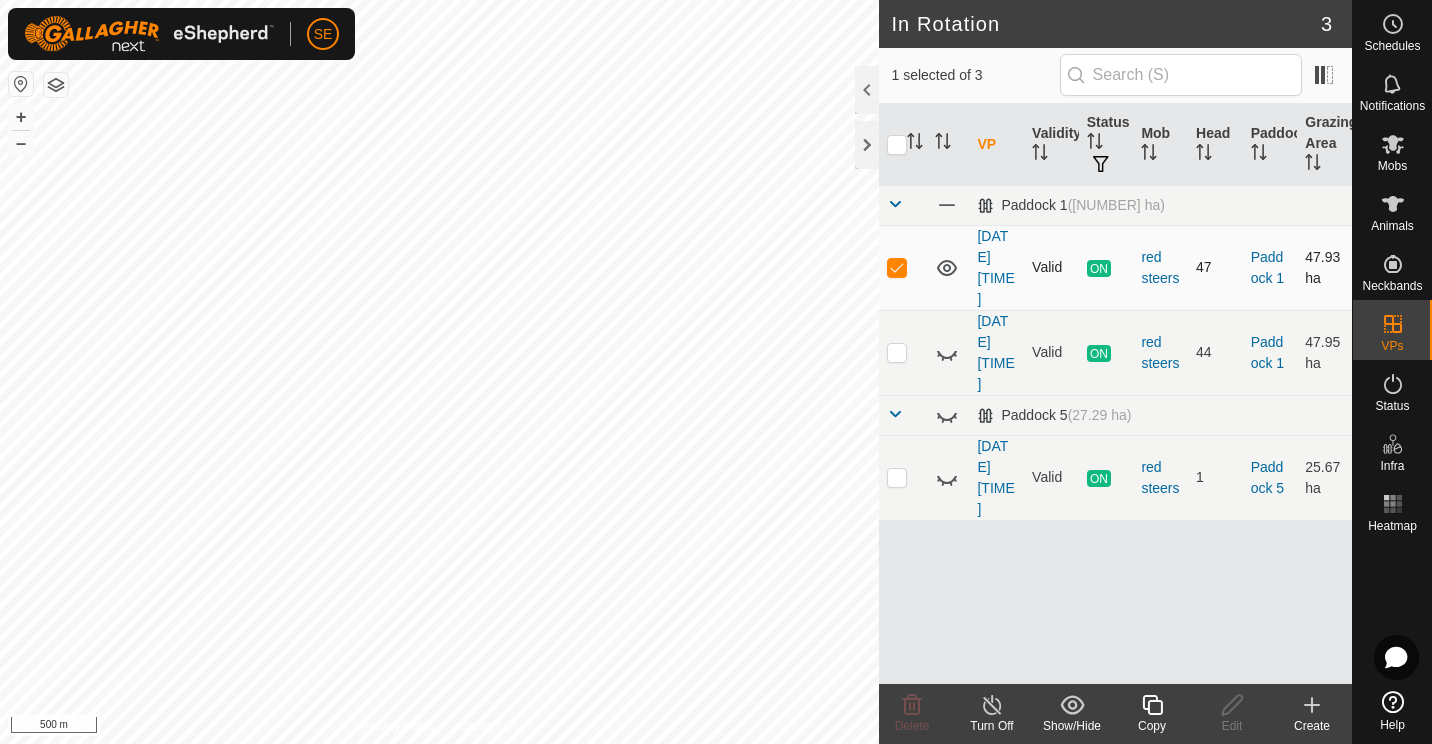 click at bounding box center (897, 267) 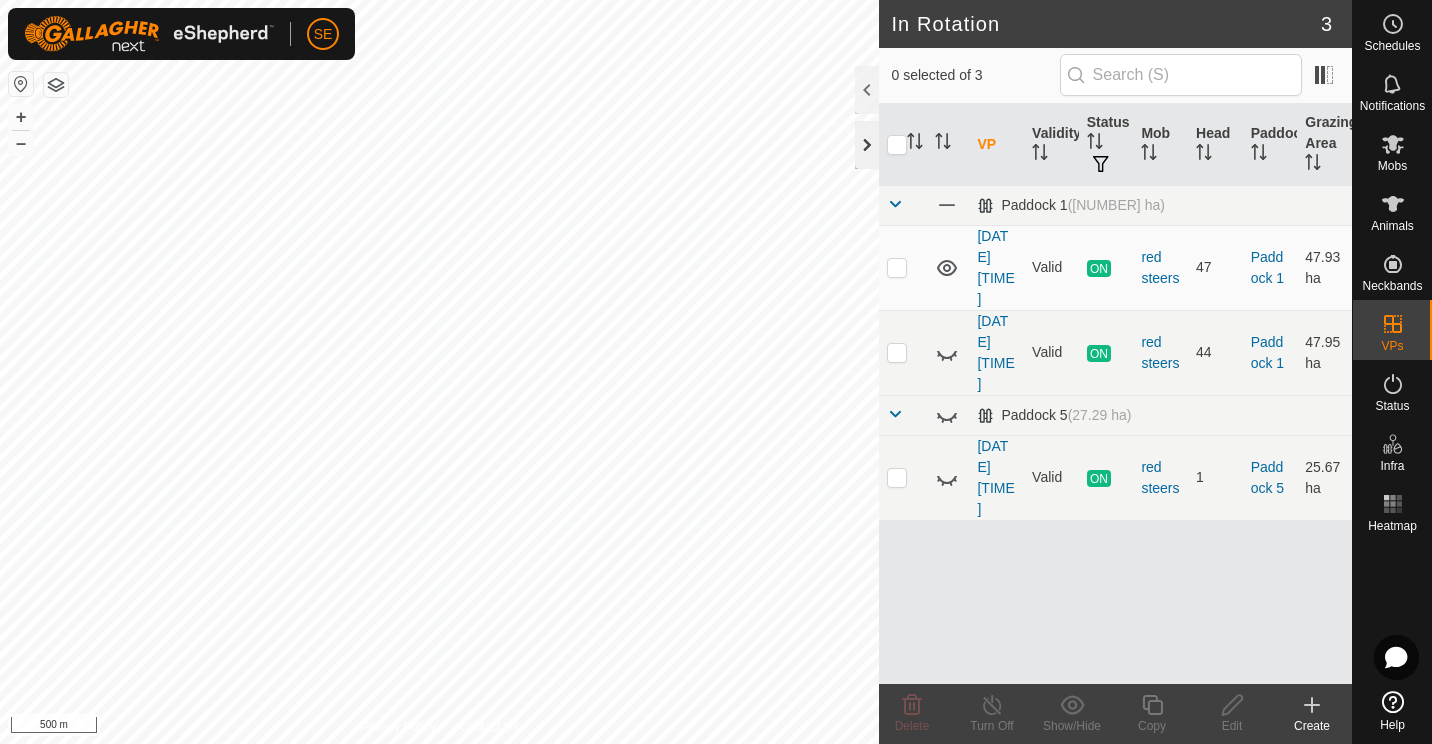 click 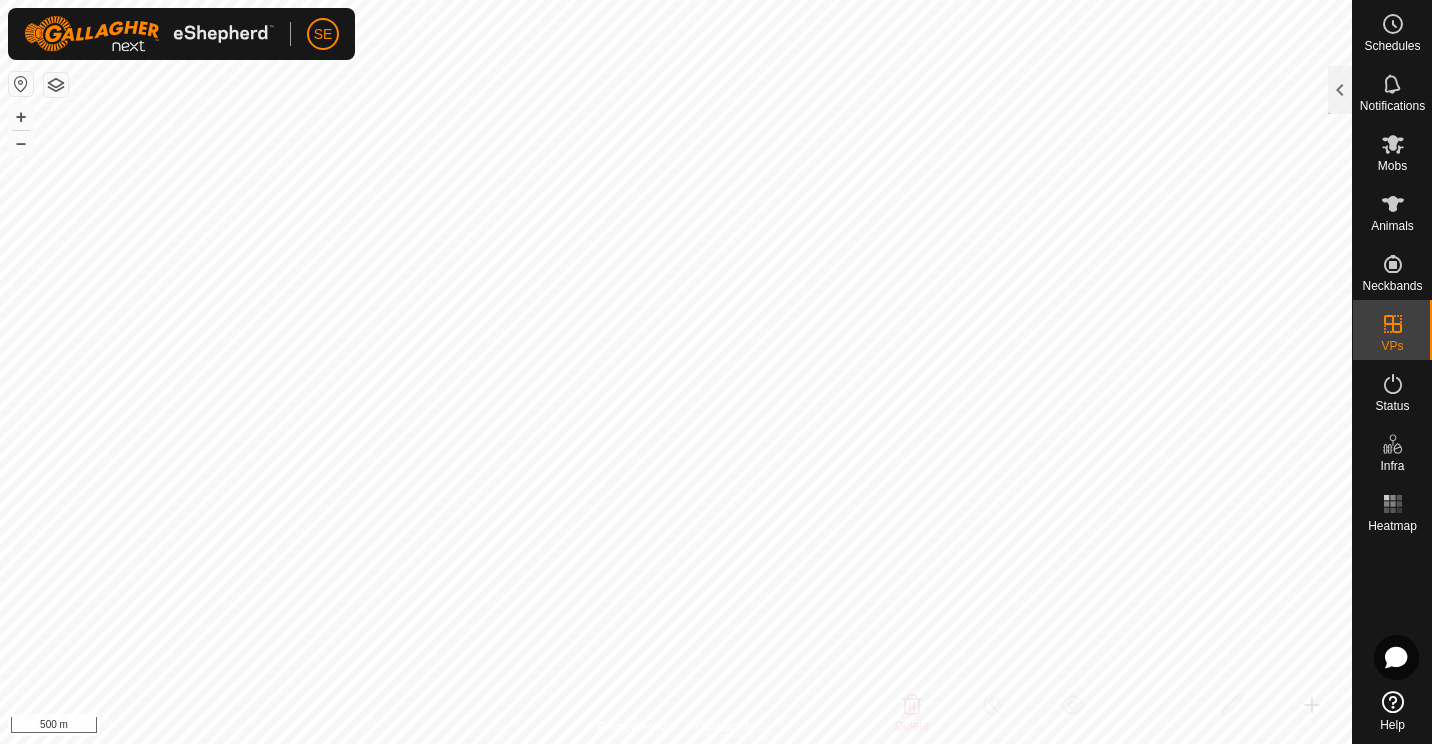 click 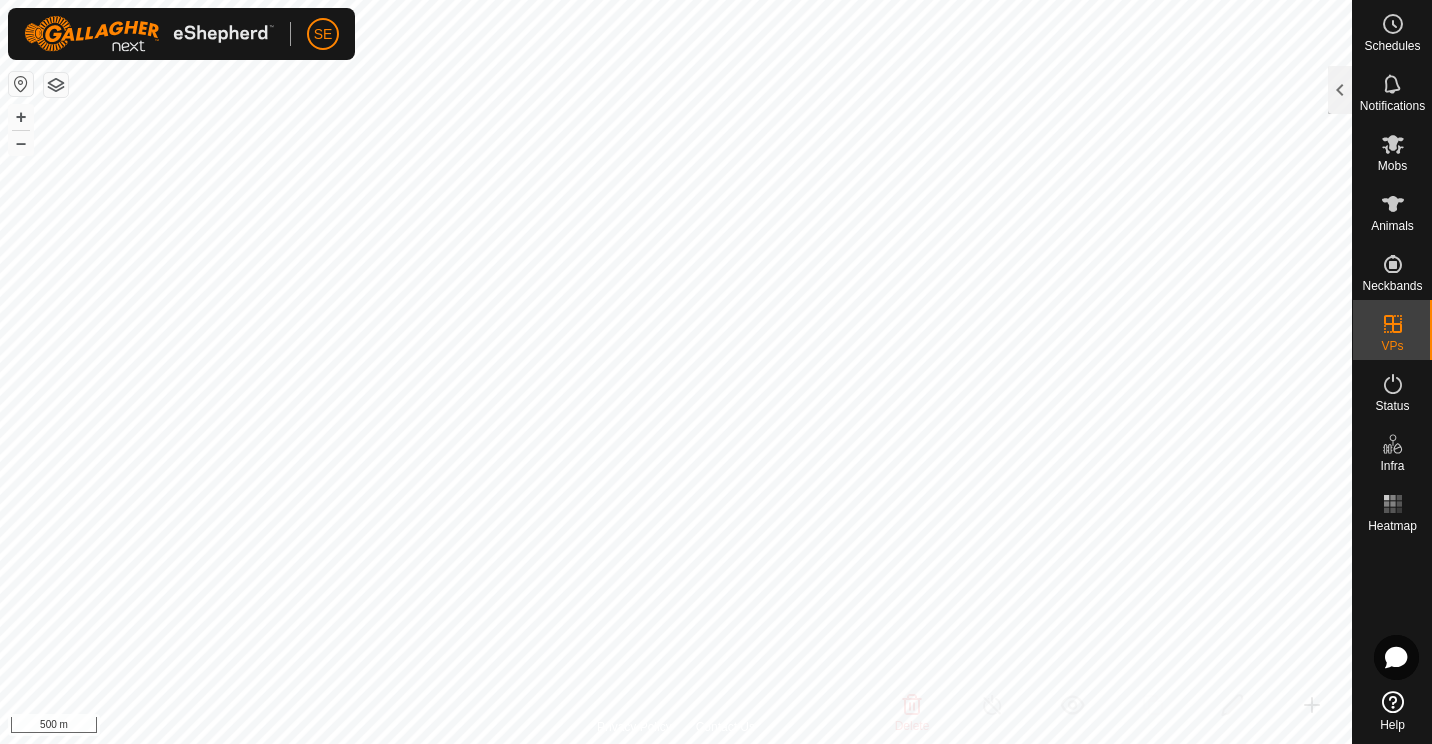 checkbox on "true" 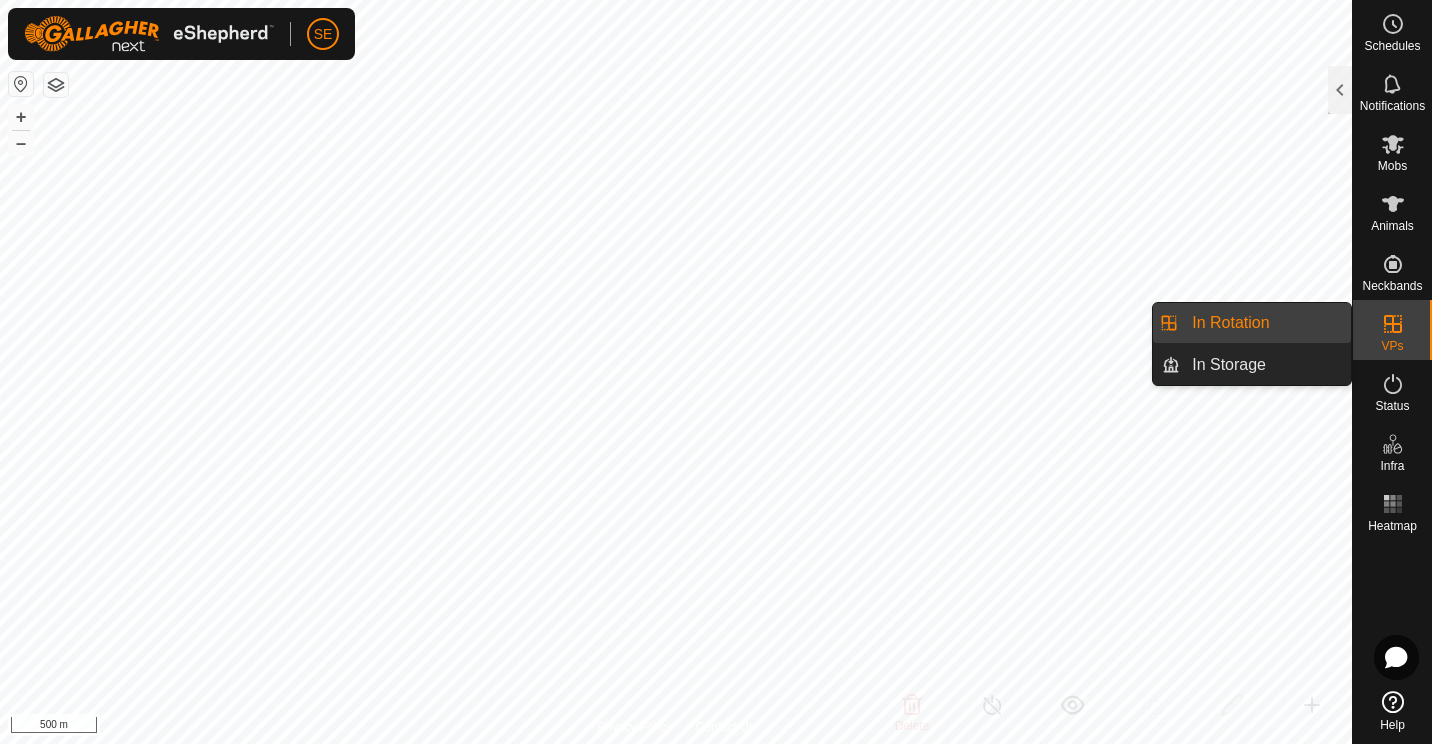 click at bounding box center (1393, 324) 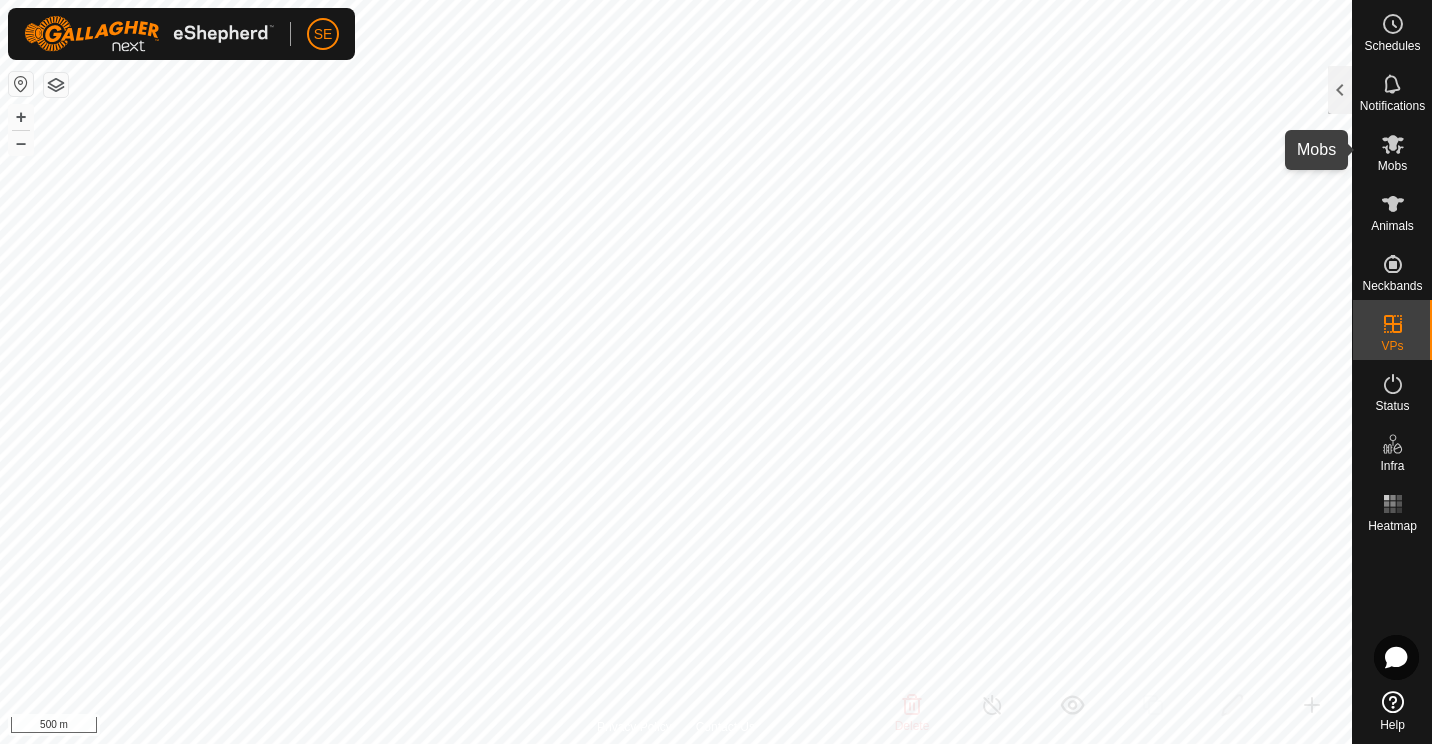 click at bounding box center [1393, 144] 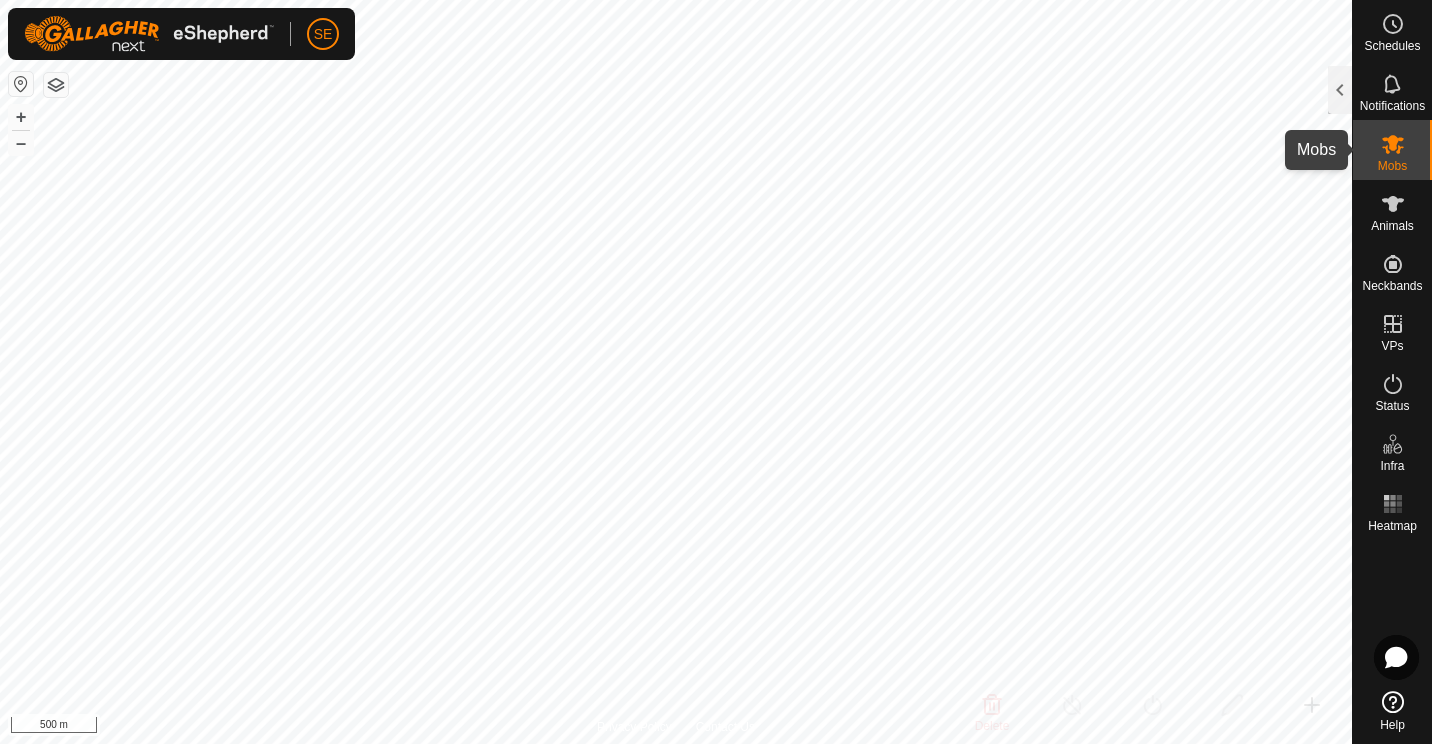 click 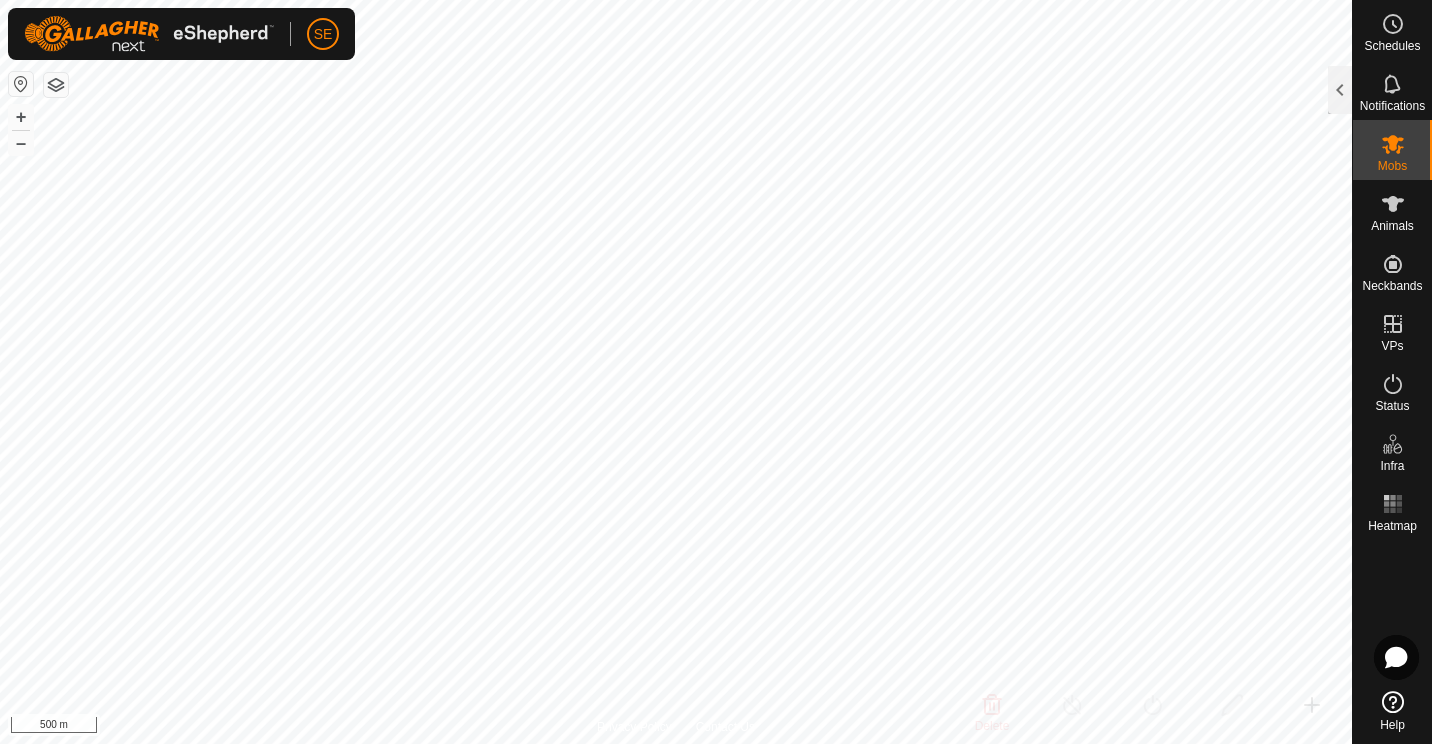 click 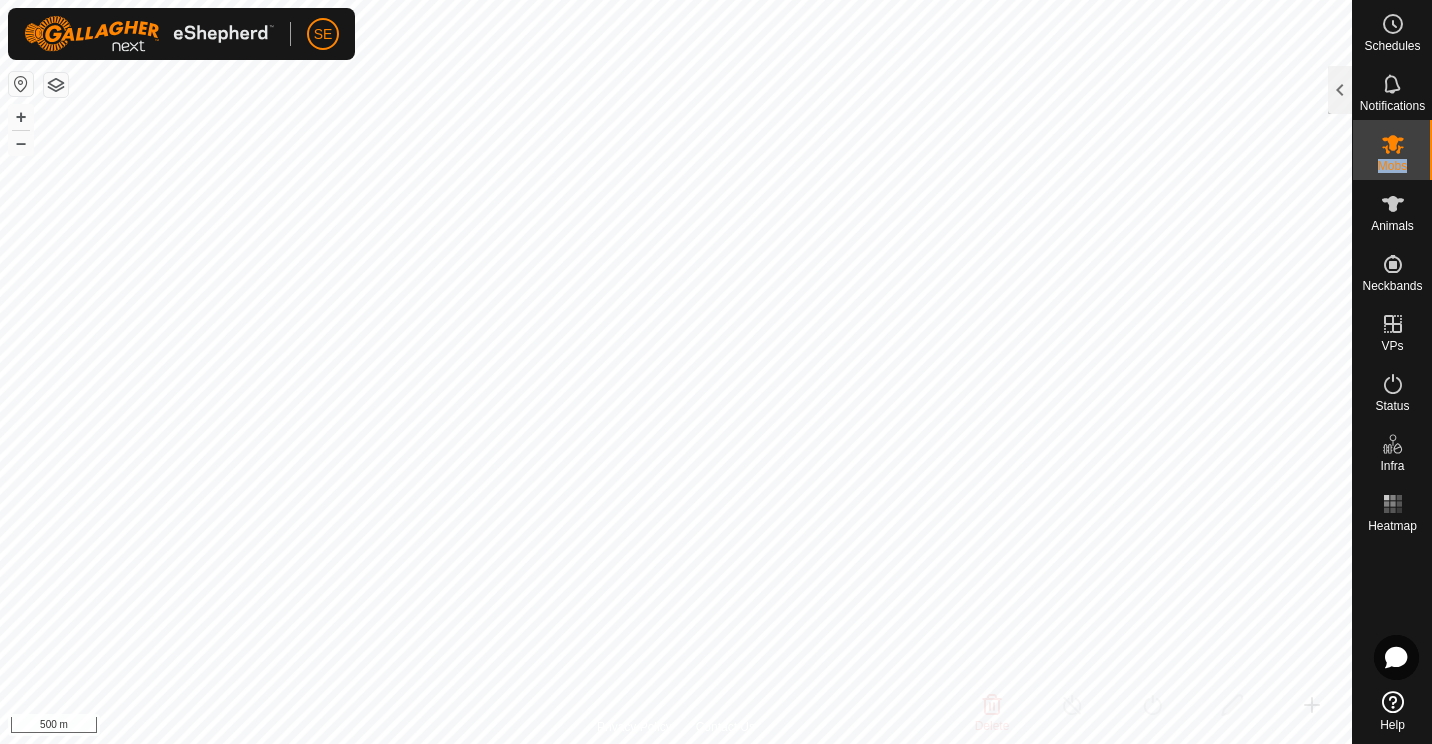 click at bounding box center [1393, 144] 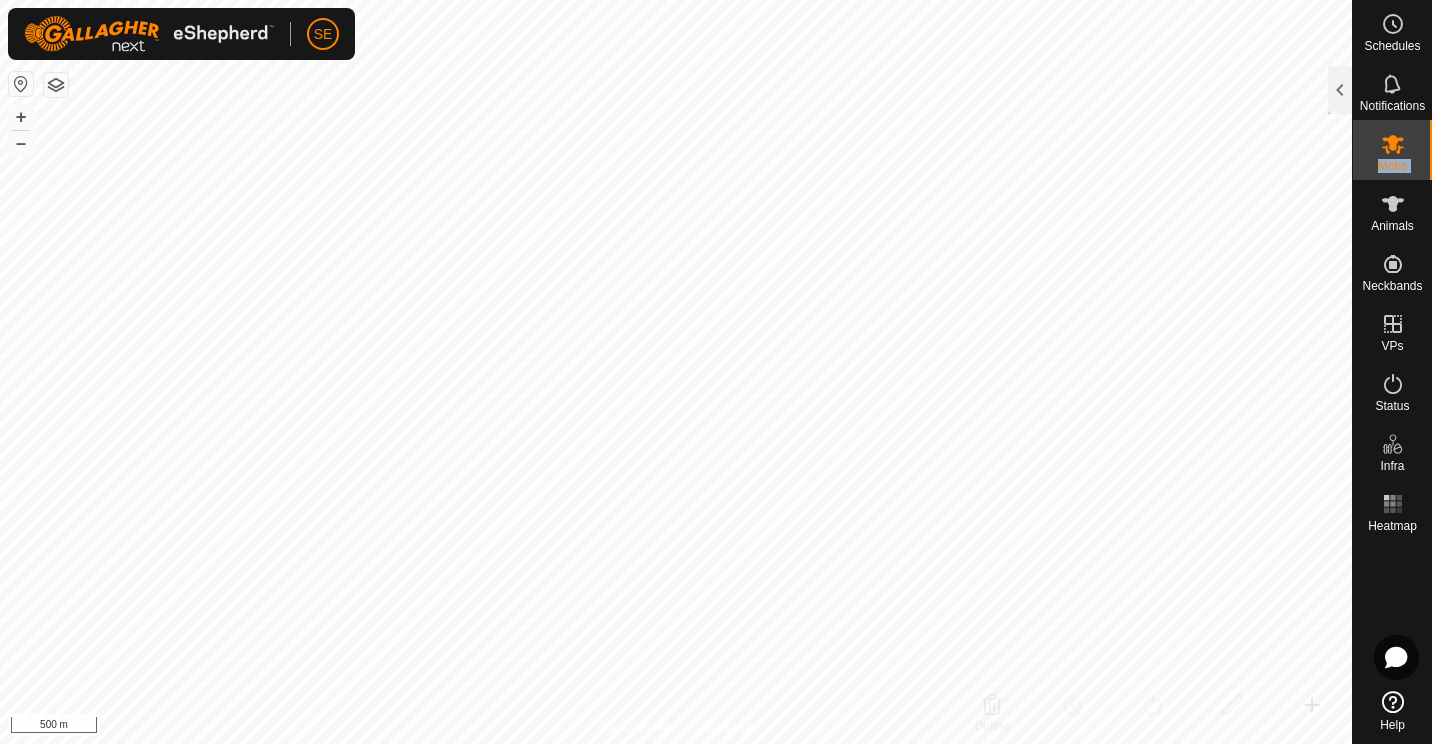 click at bounding box center [1393, 144] 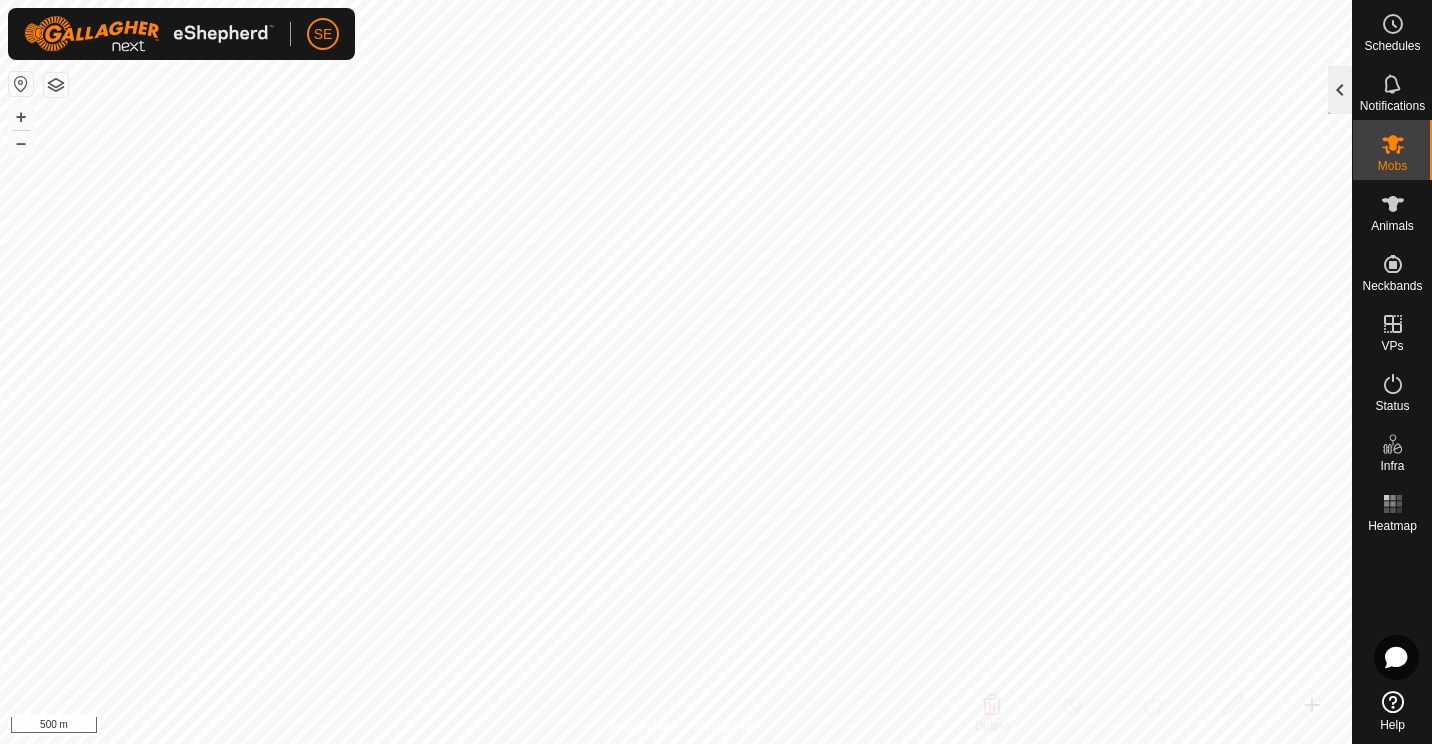 click 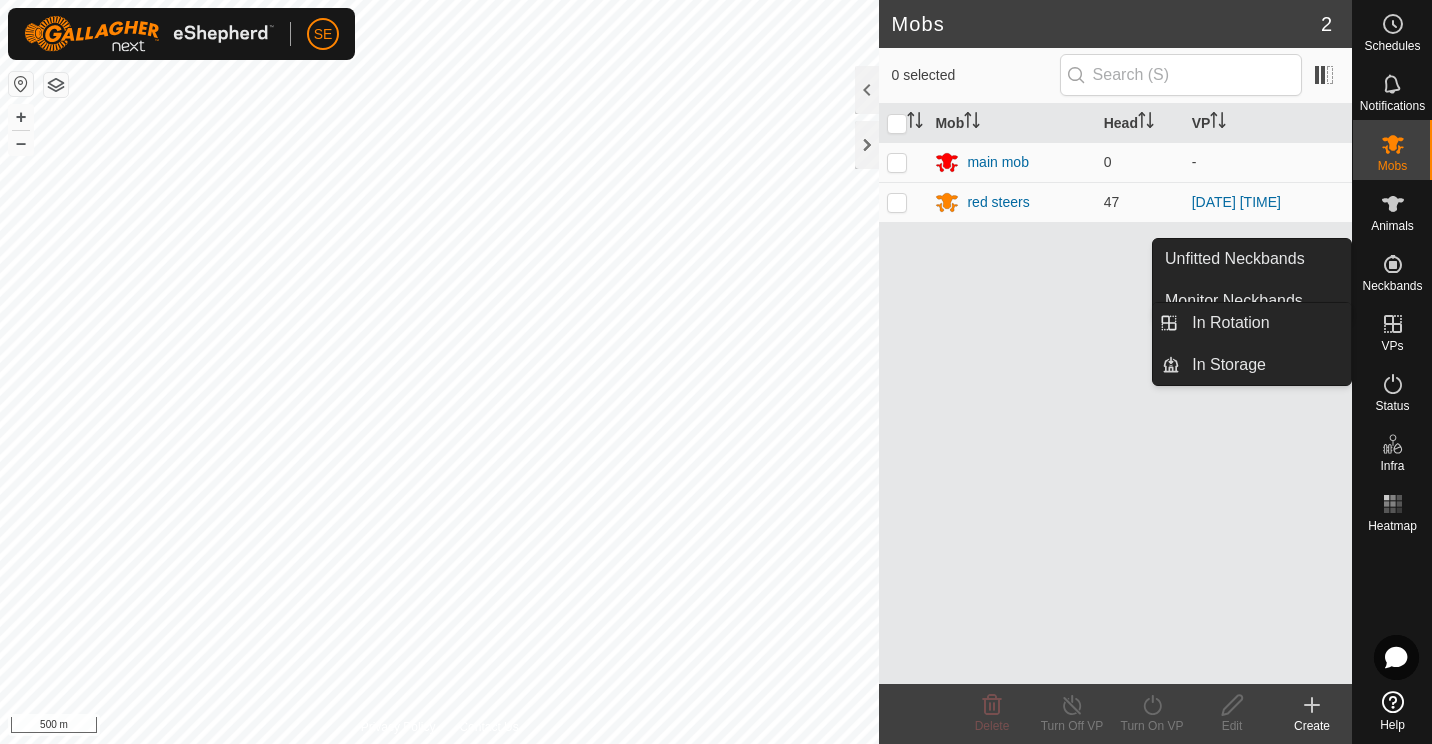 click 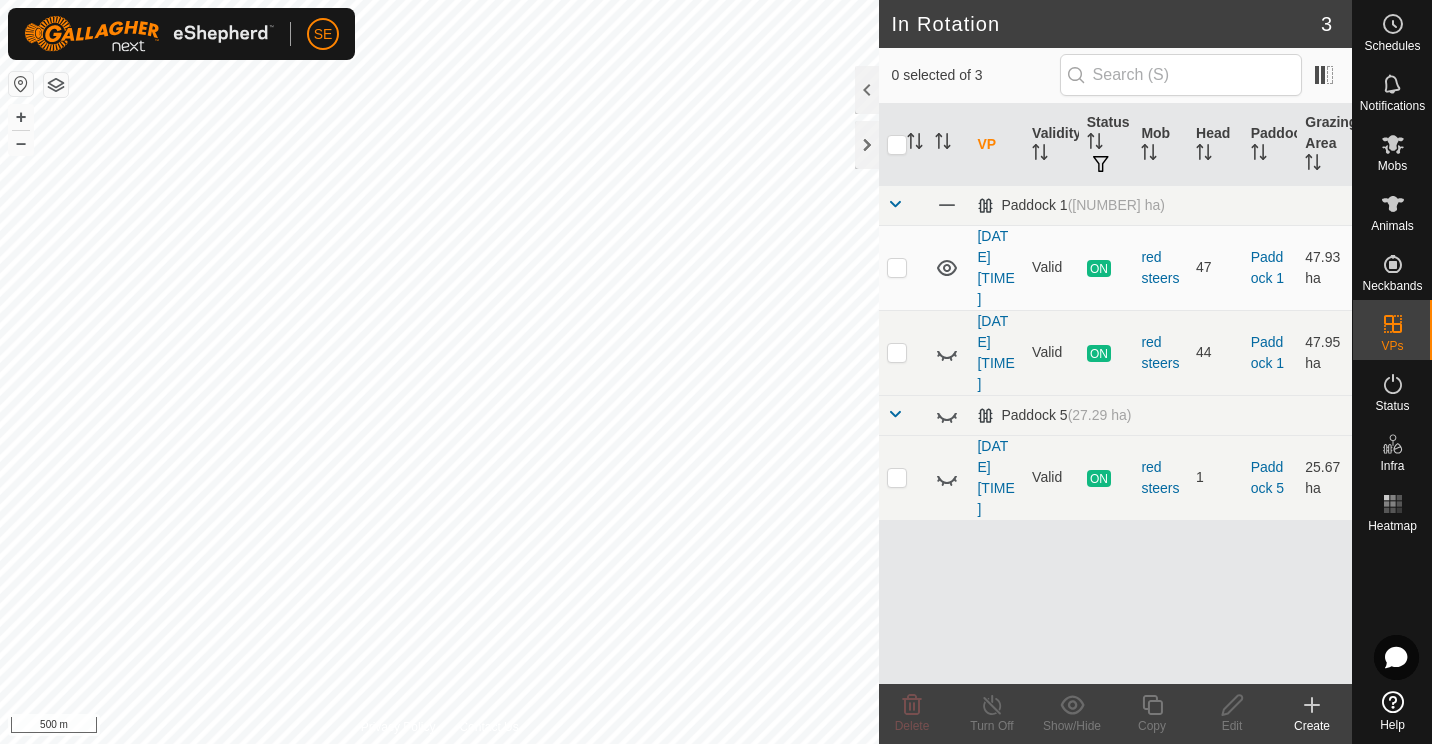 checkbox on "true" 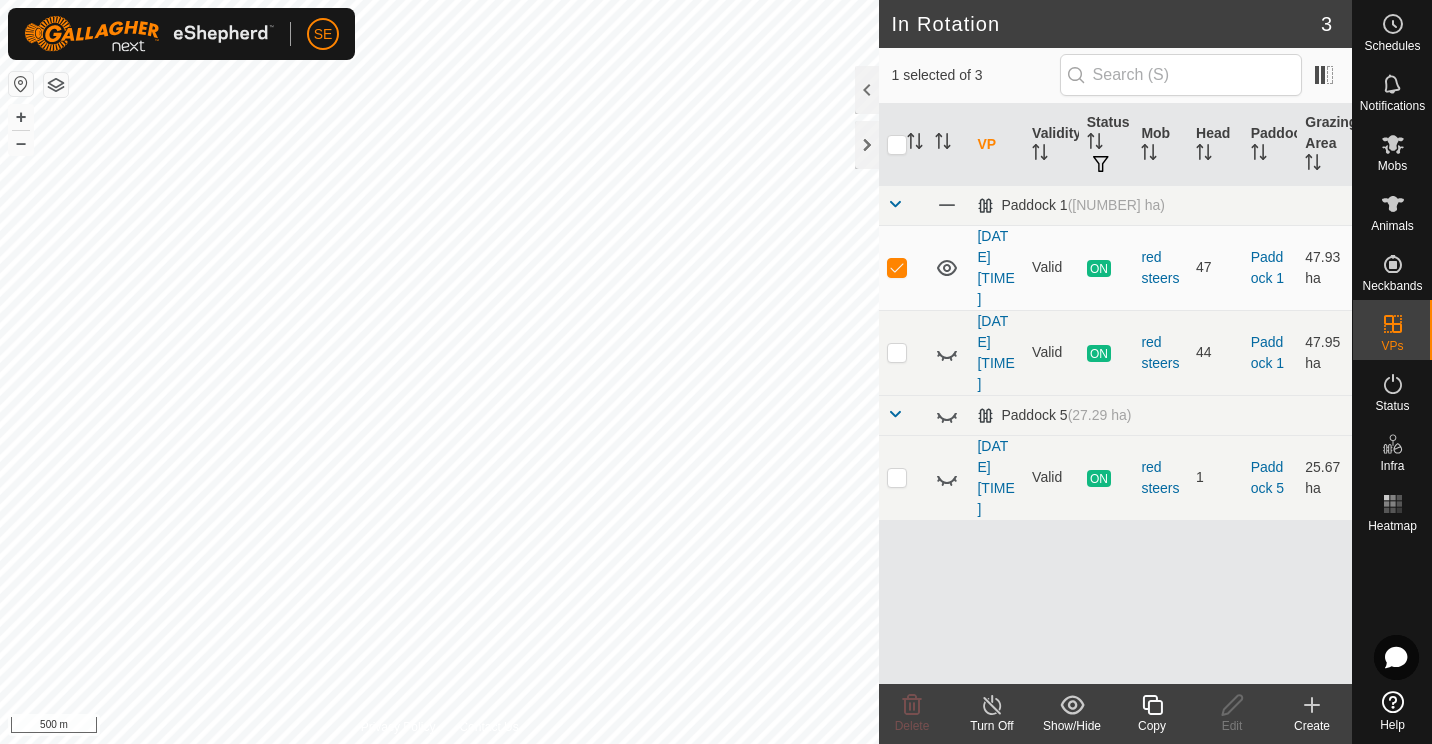 click 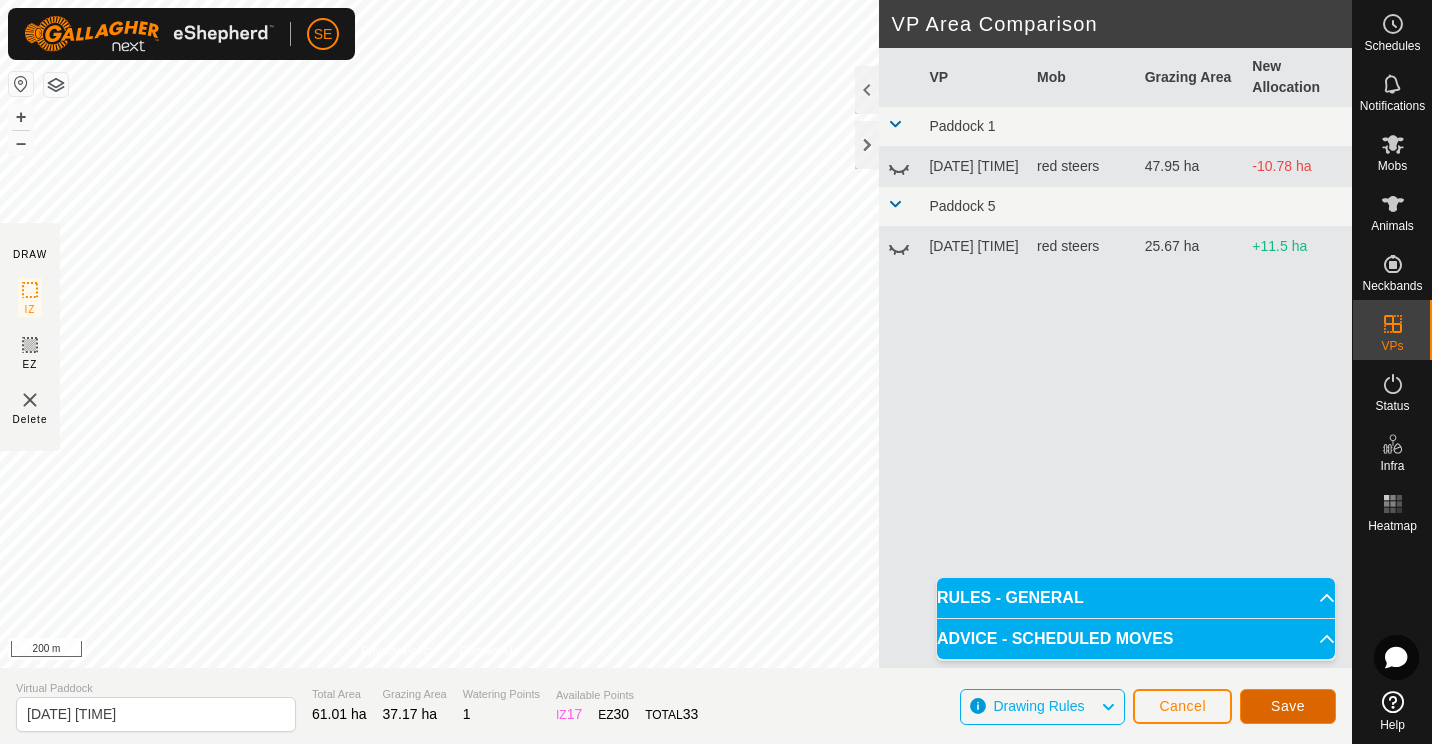 click on "Save" 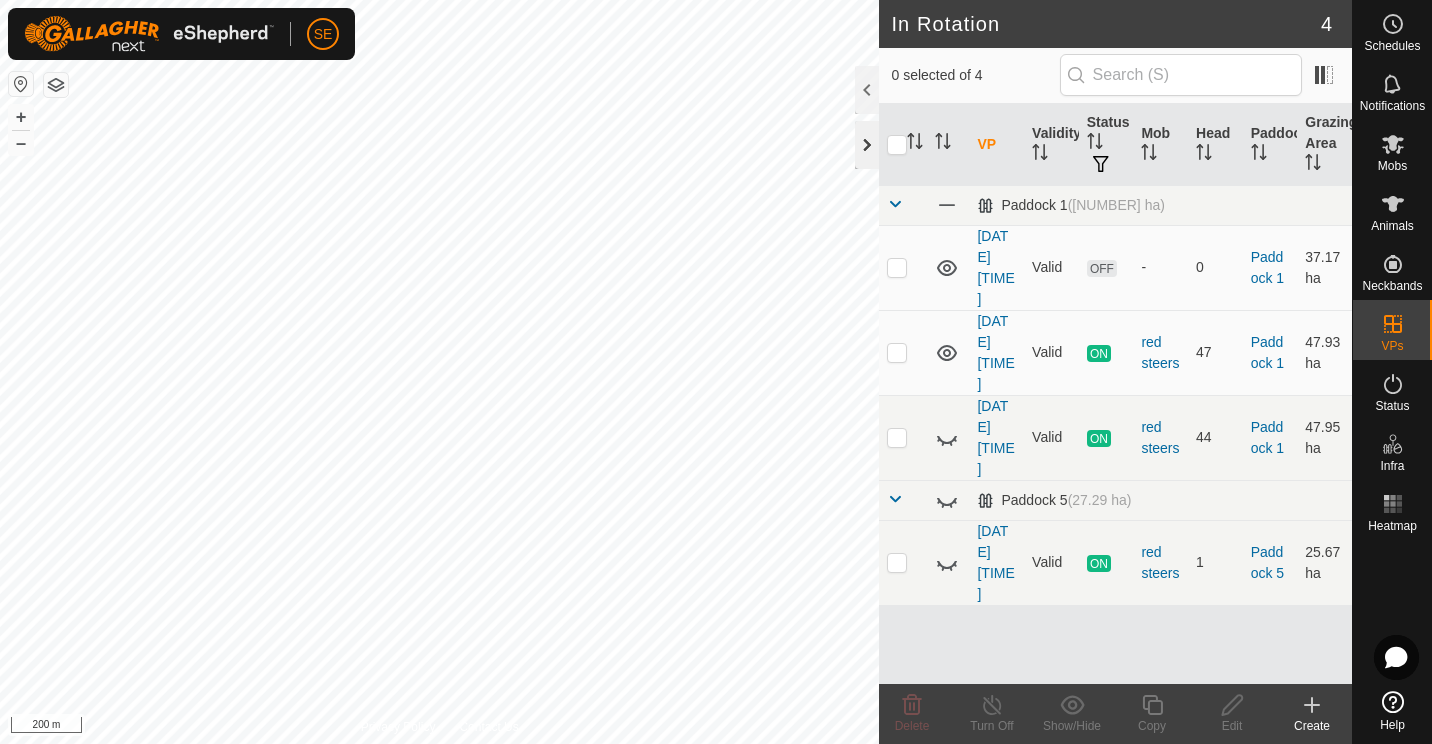 click 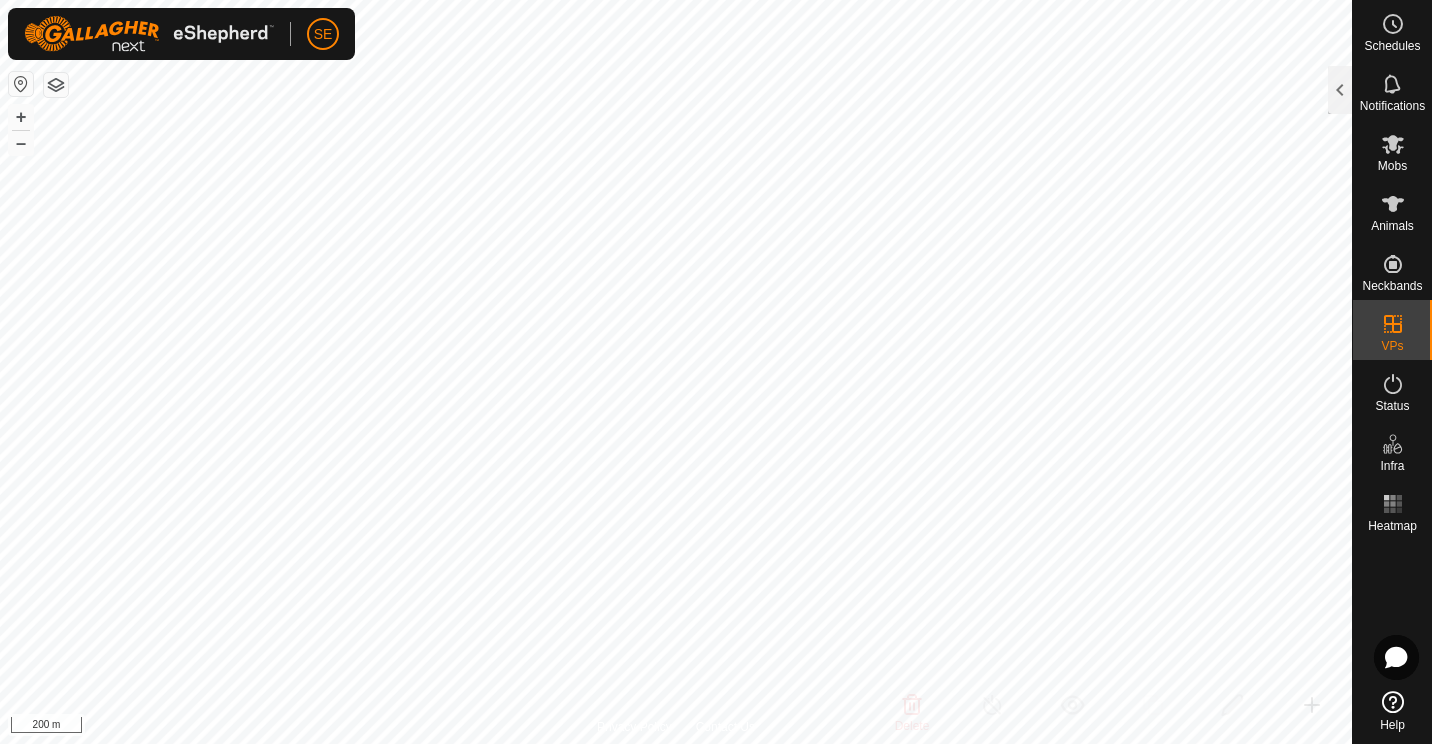 checkbox on "true" 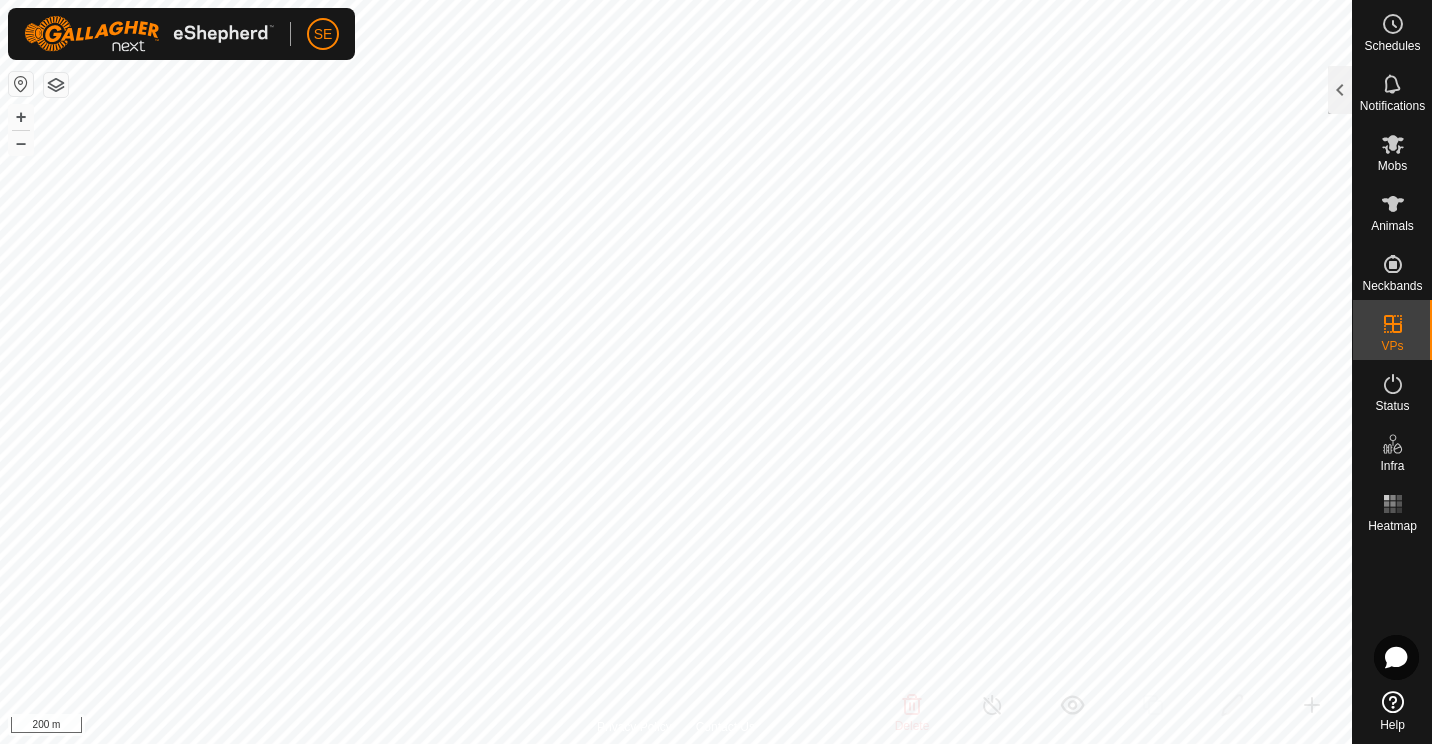 checkbox on "true" 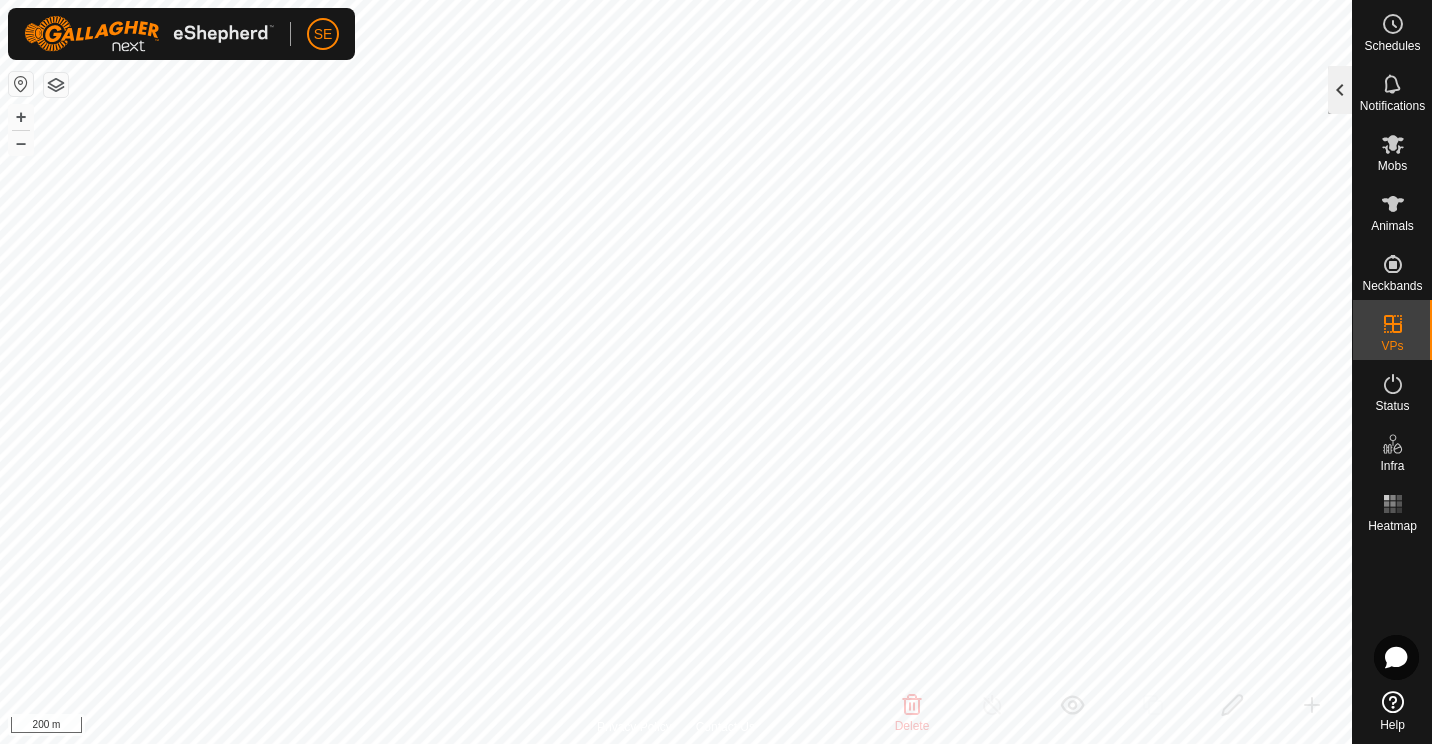 click 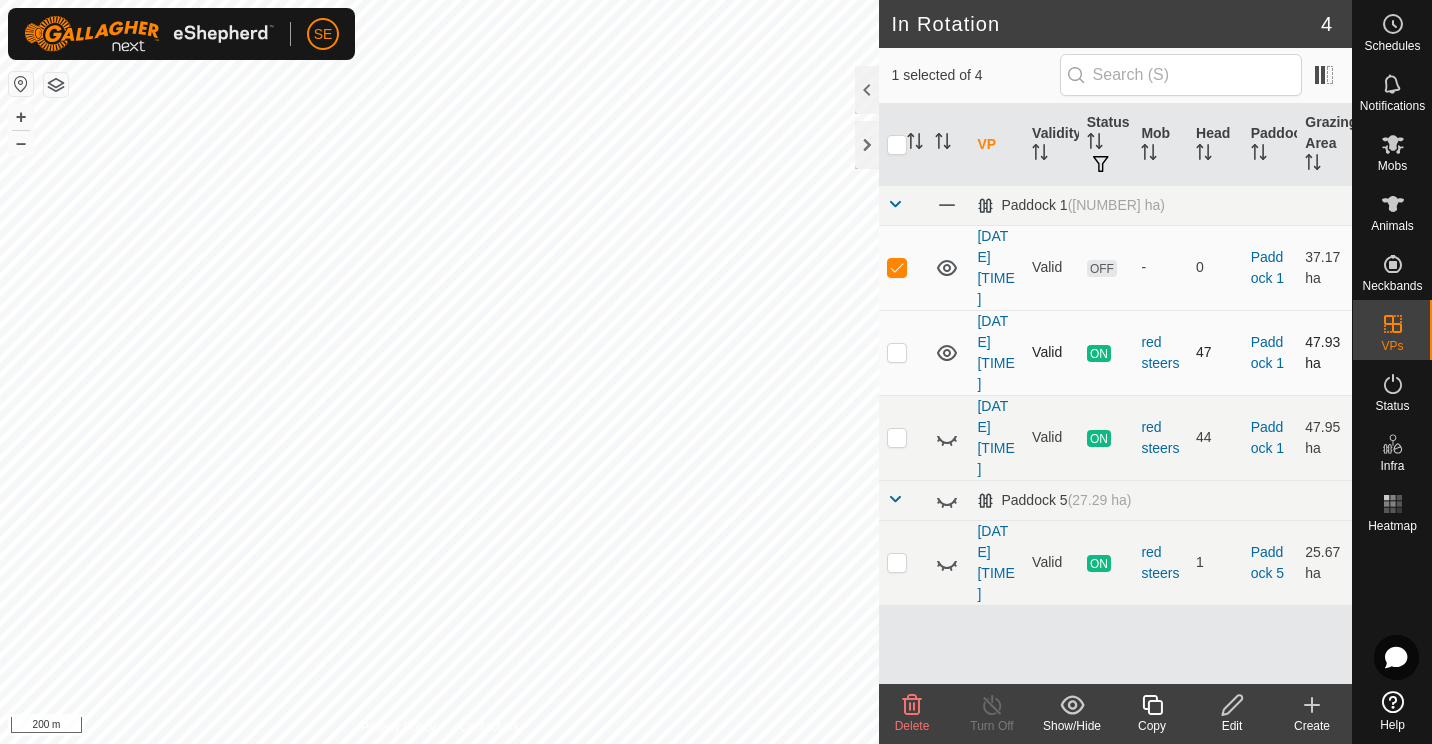 click 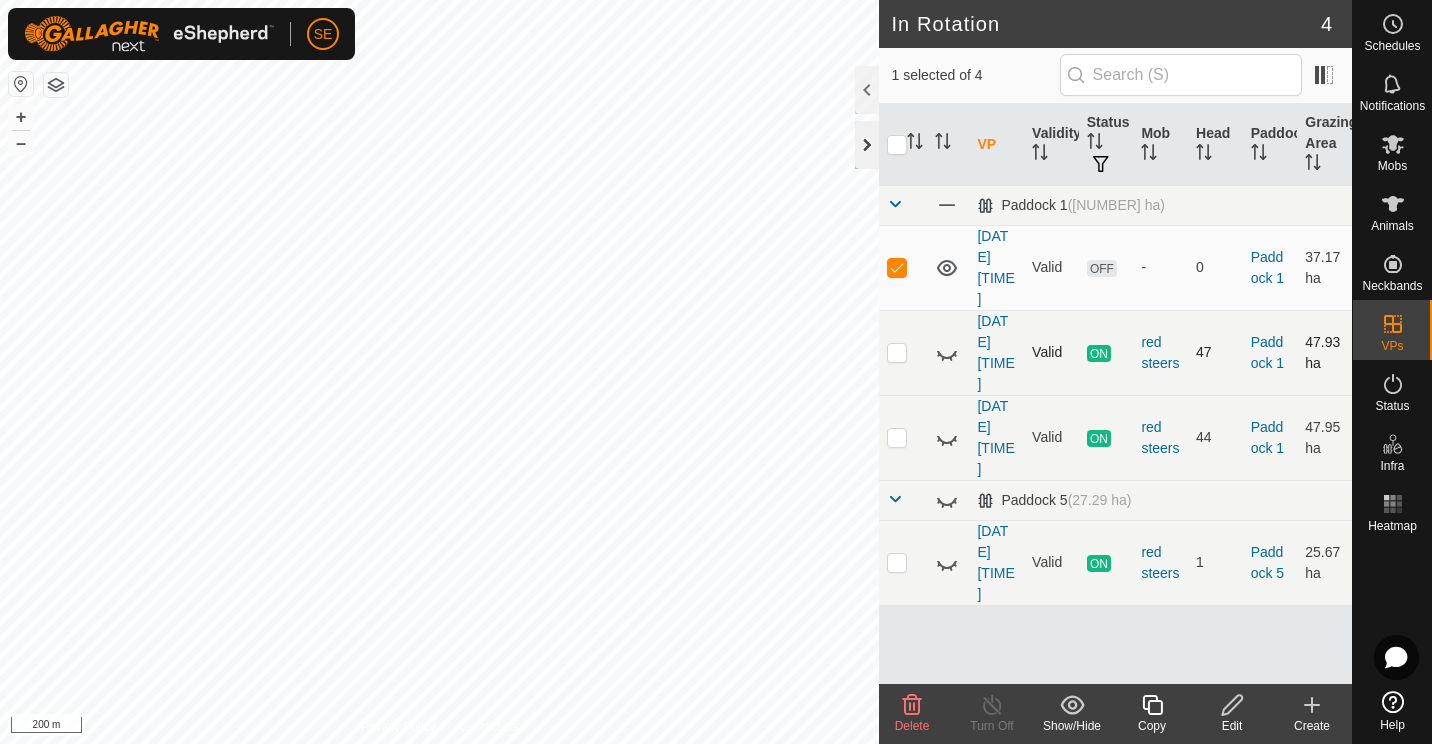 click 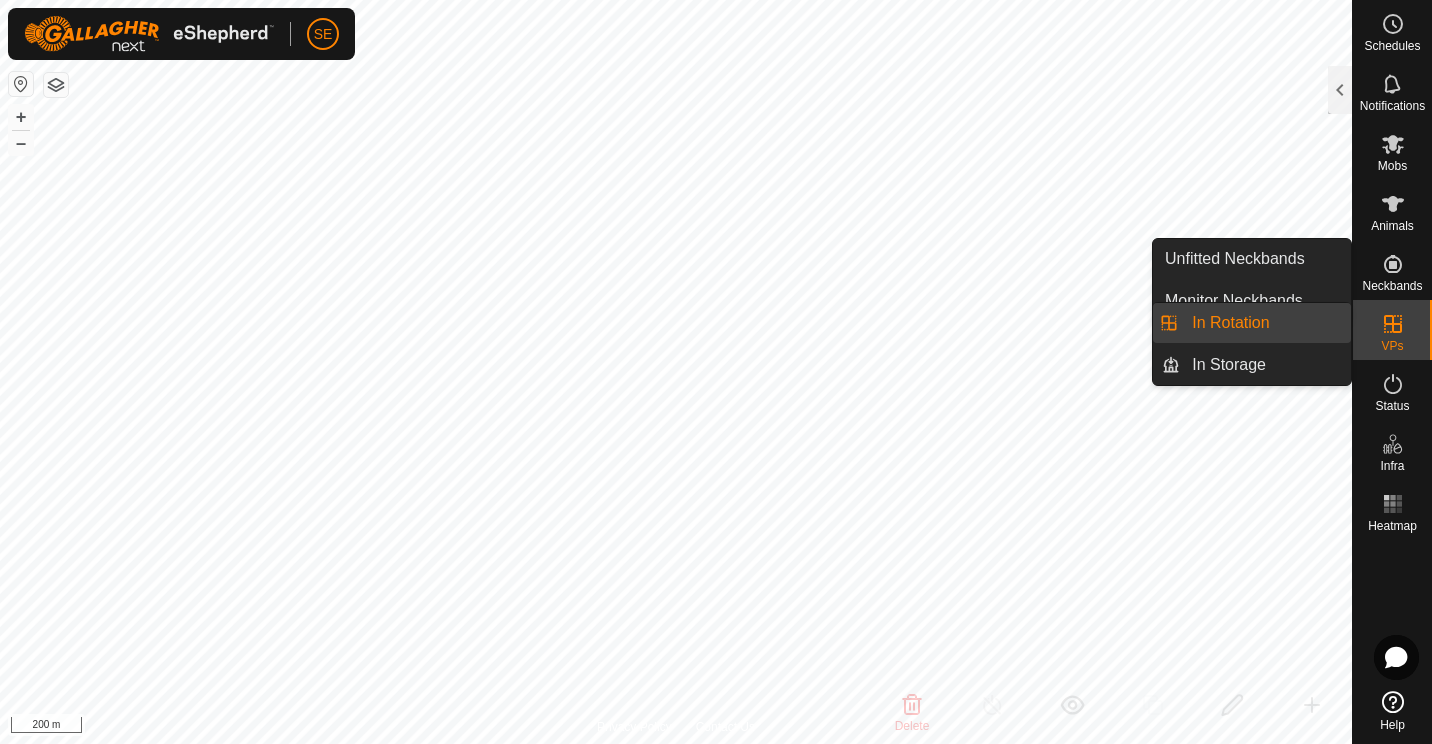 click on "In Rotation" at bounding box center [1265, 323] 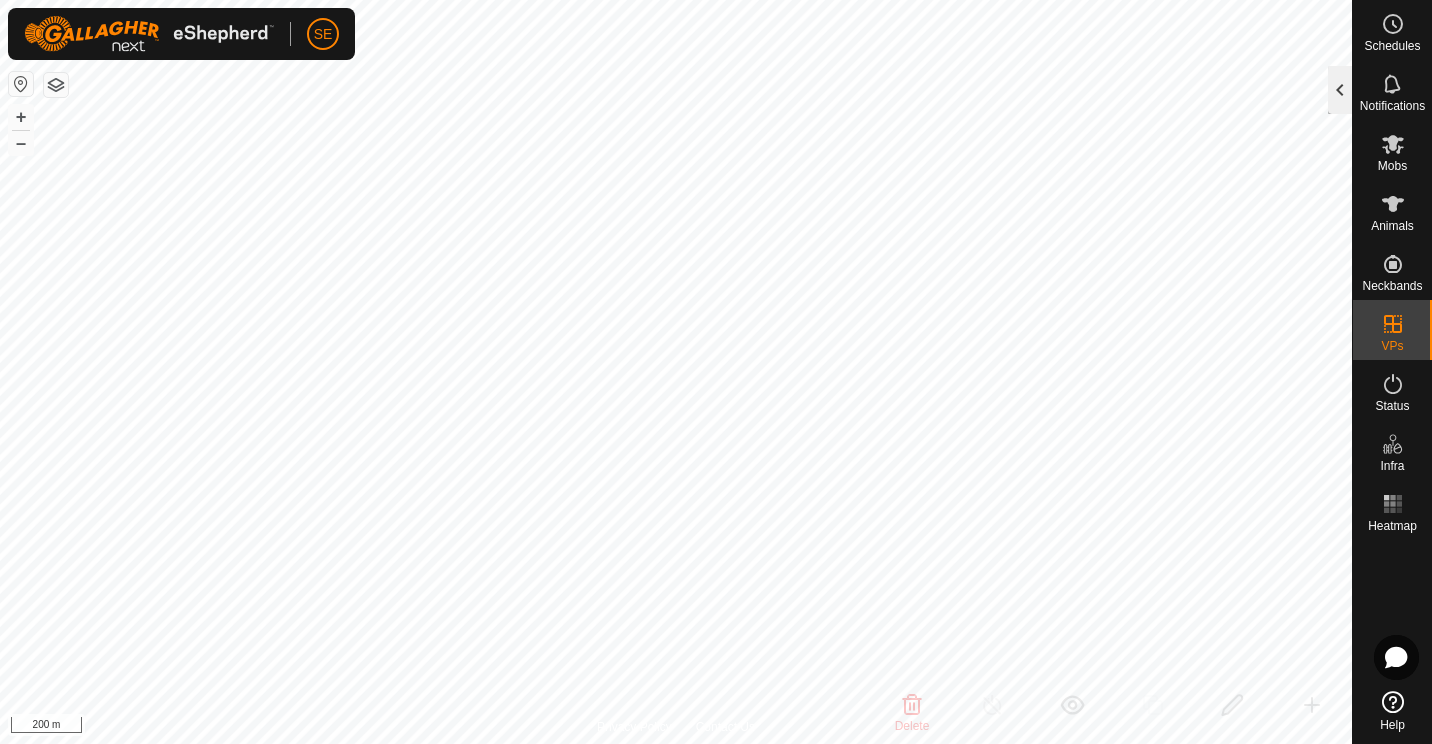 click 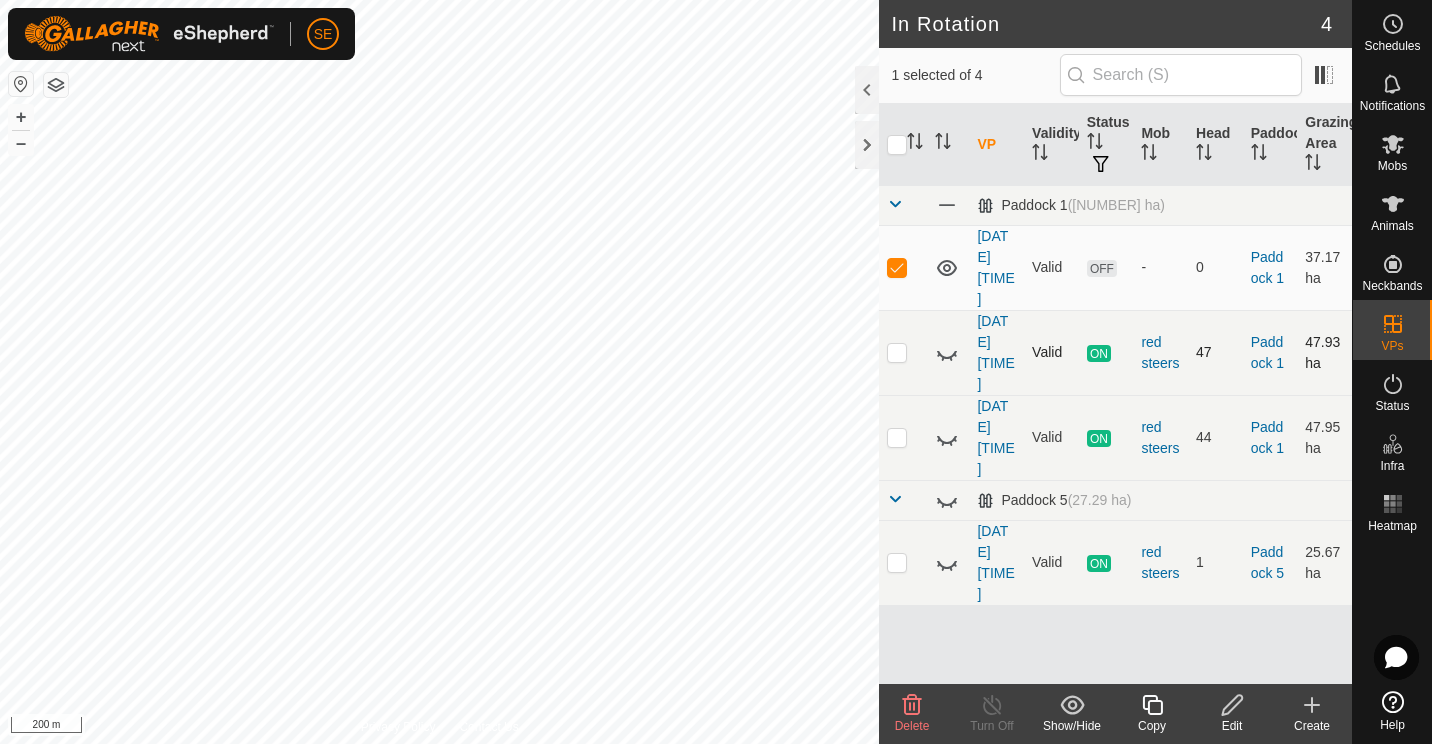 click 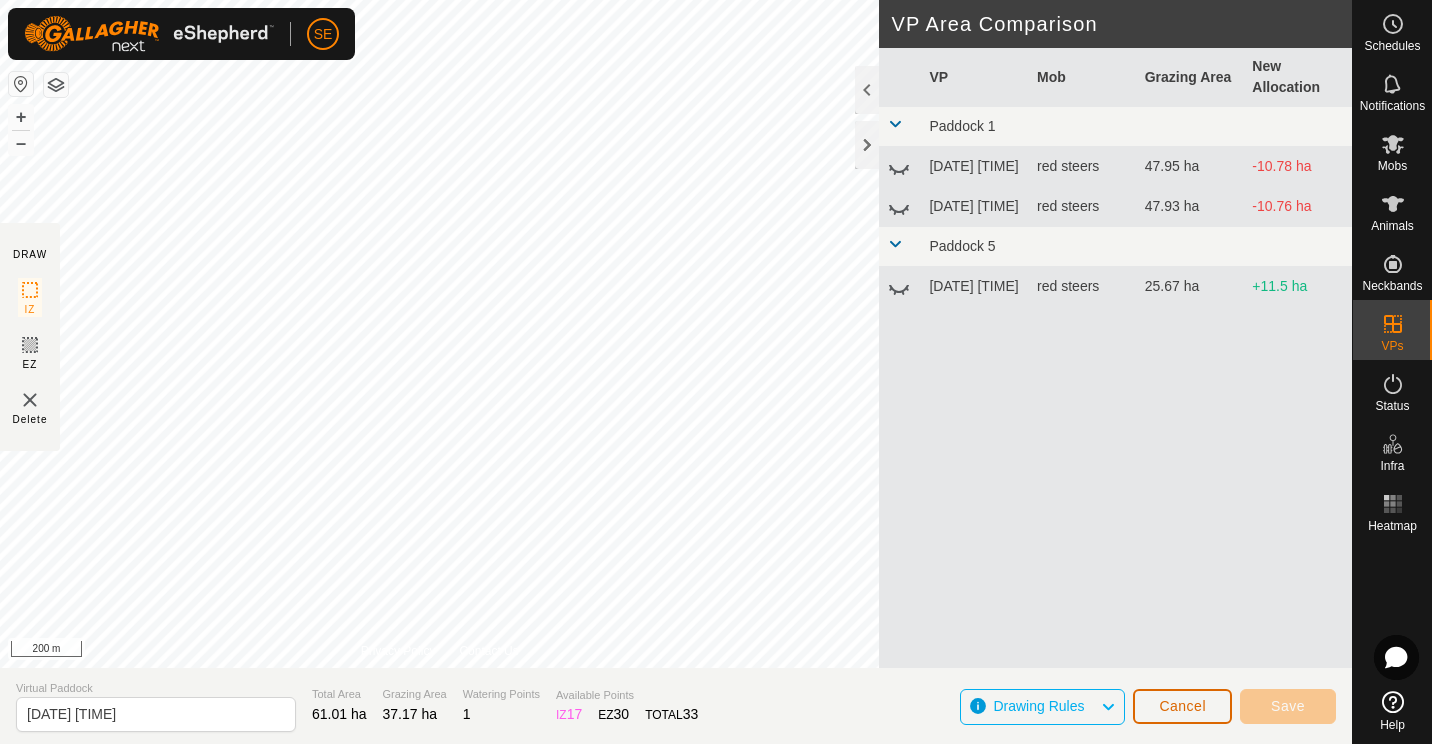 click on "Cancel" 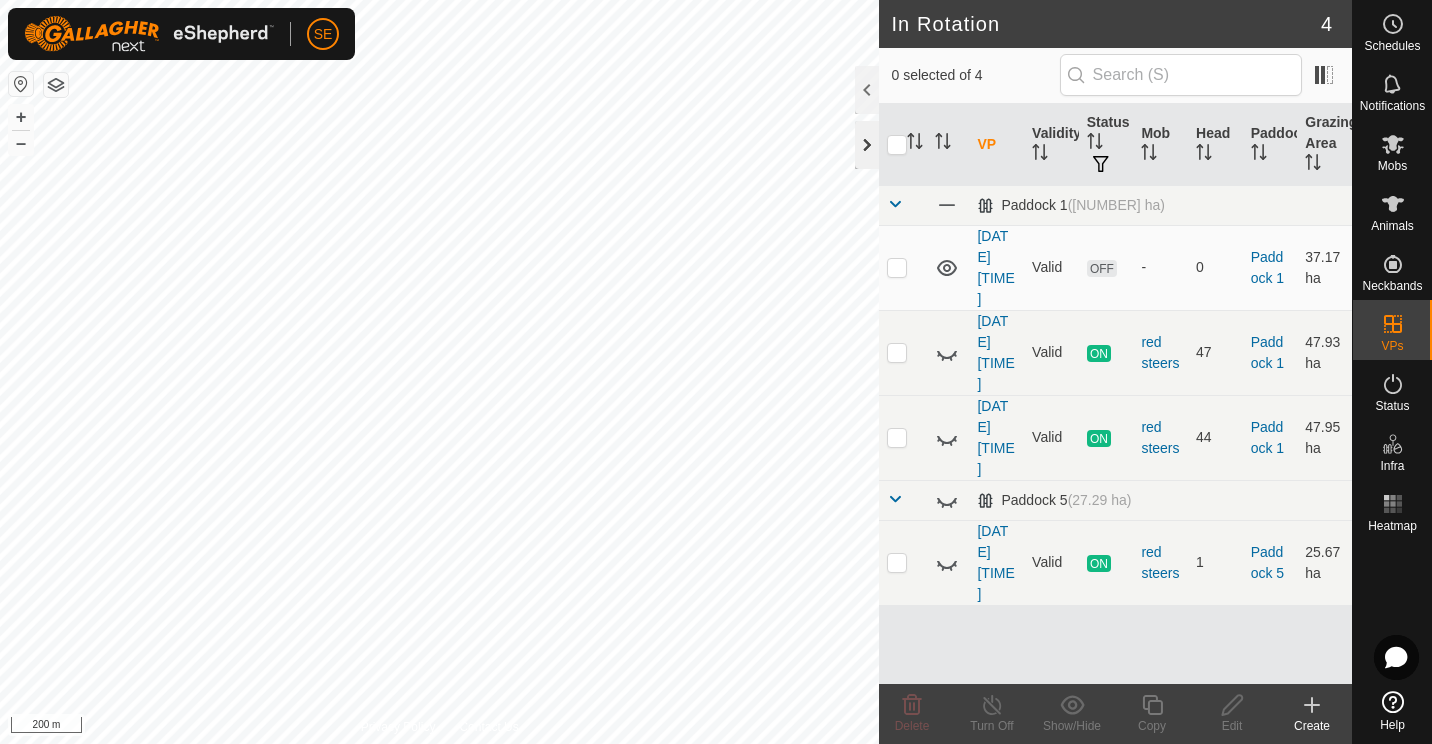 click 